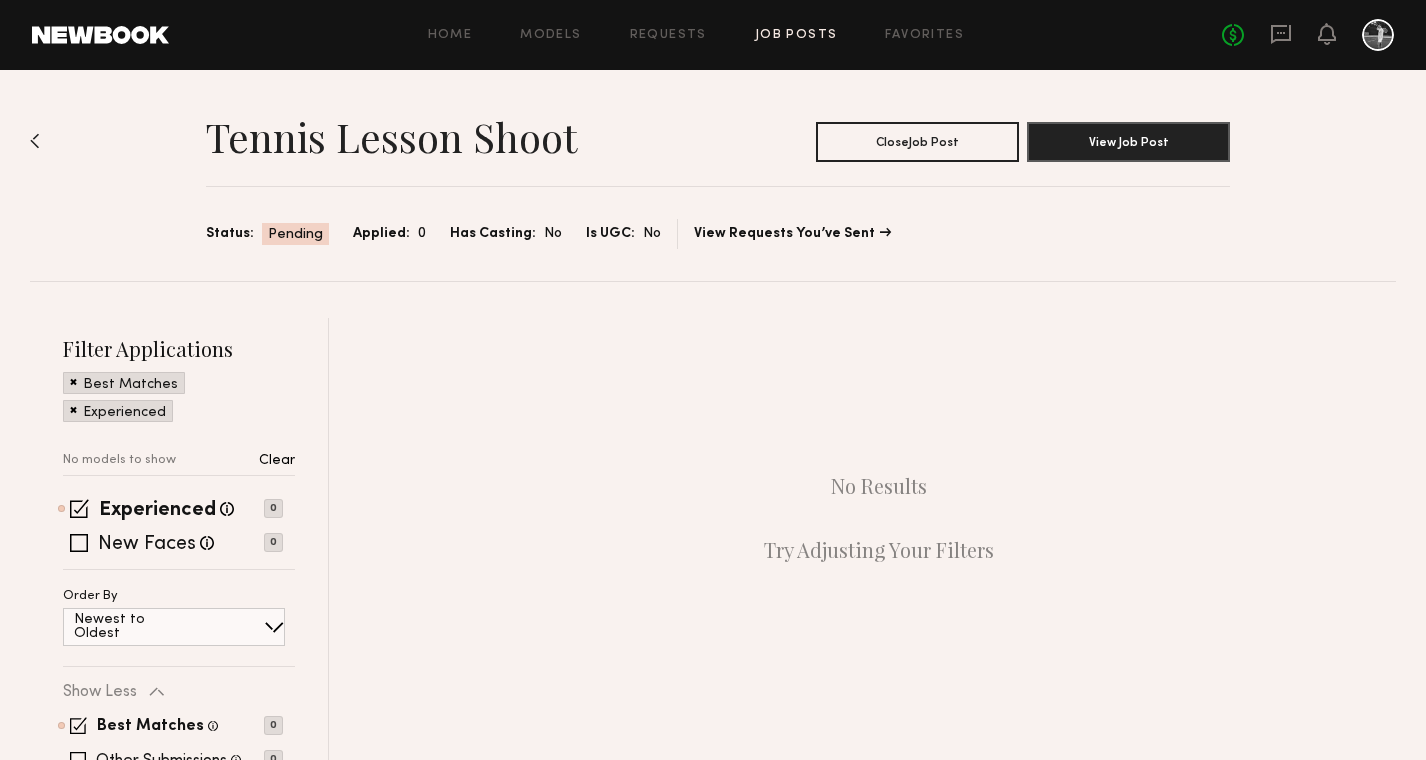 scroll, scrollTop: 0, scrollLeft: 0, axis: both 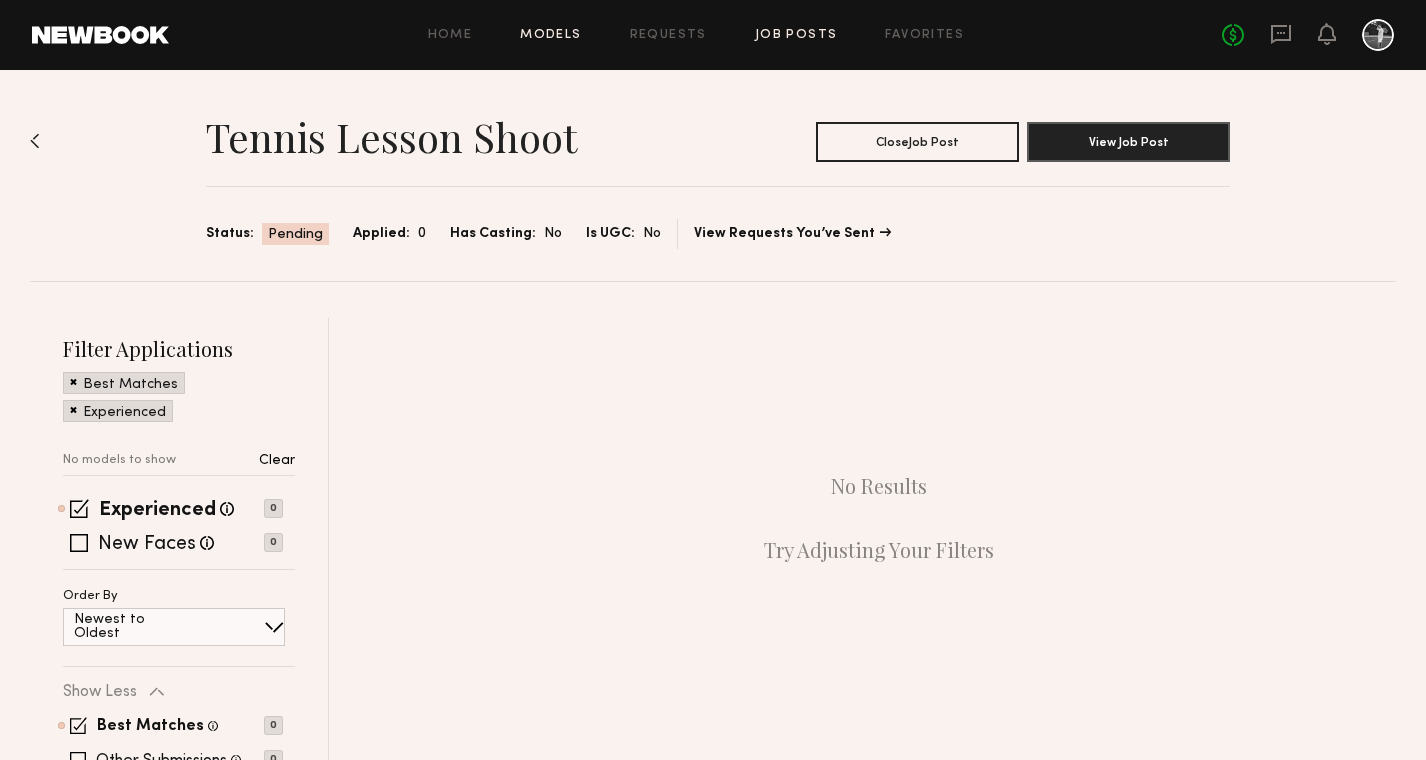 click on "Models" 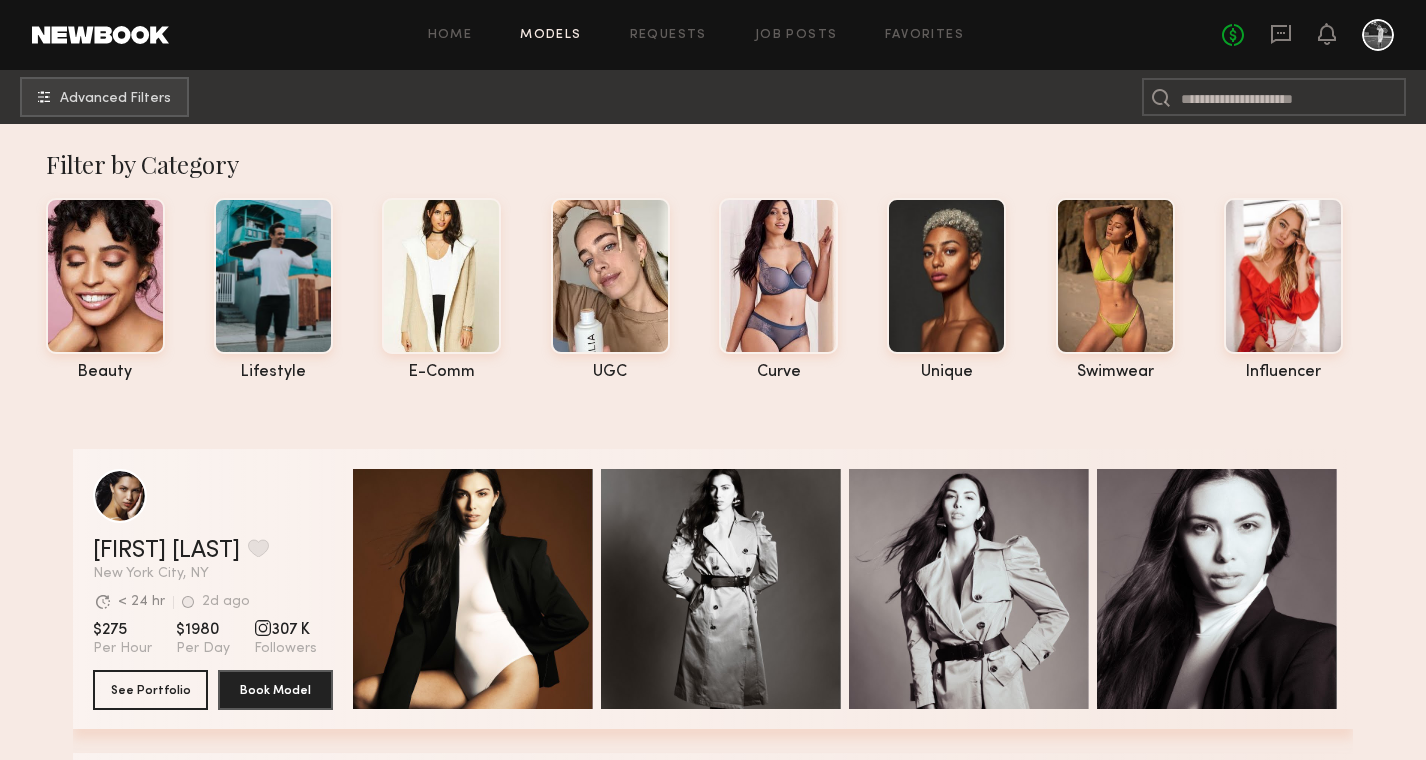 scroll, scrollTop: 0, scrollLeft: 0, axis: both 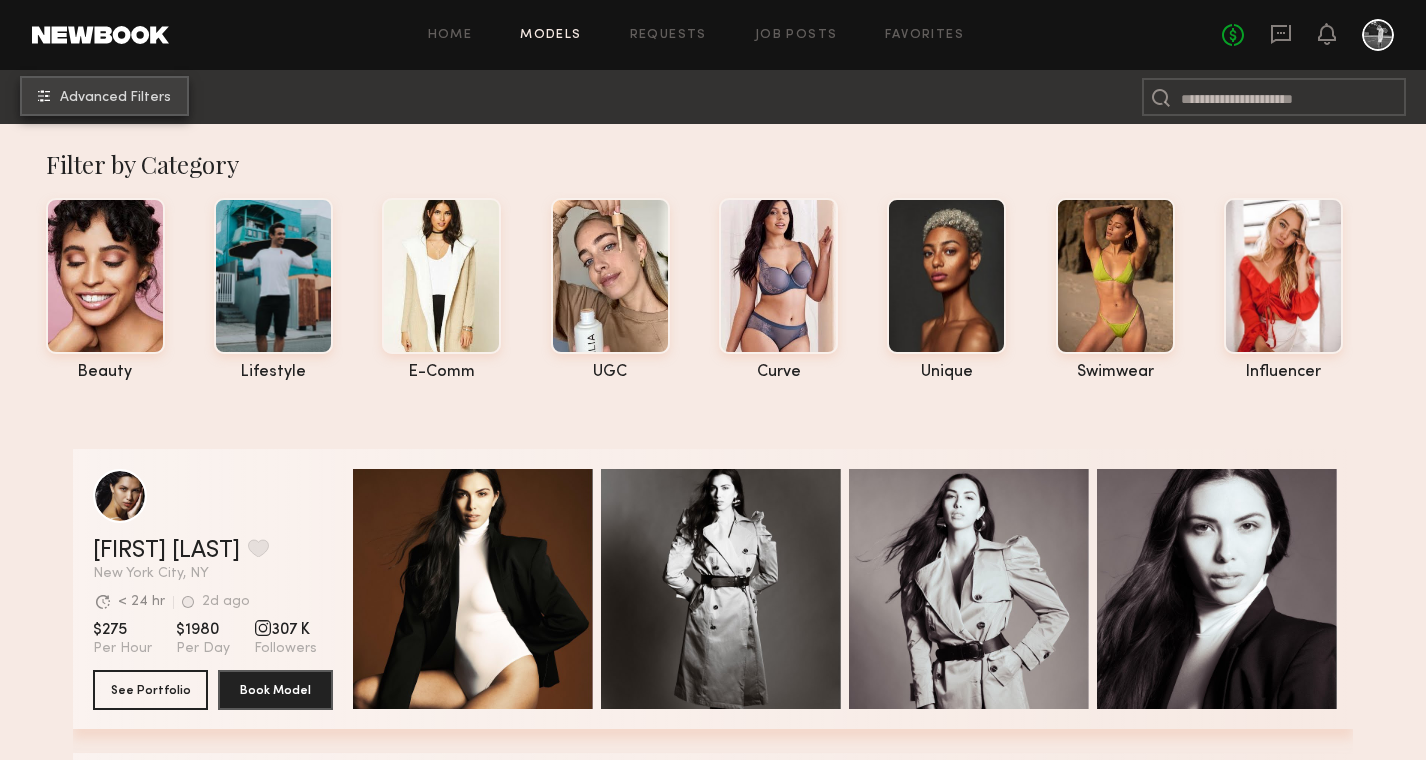 click on "Advanced Filters" 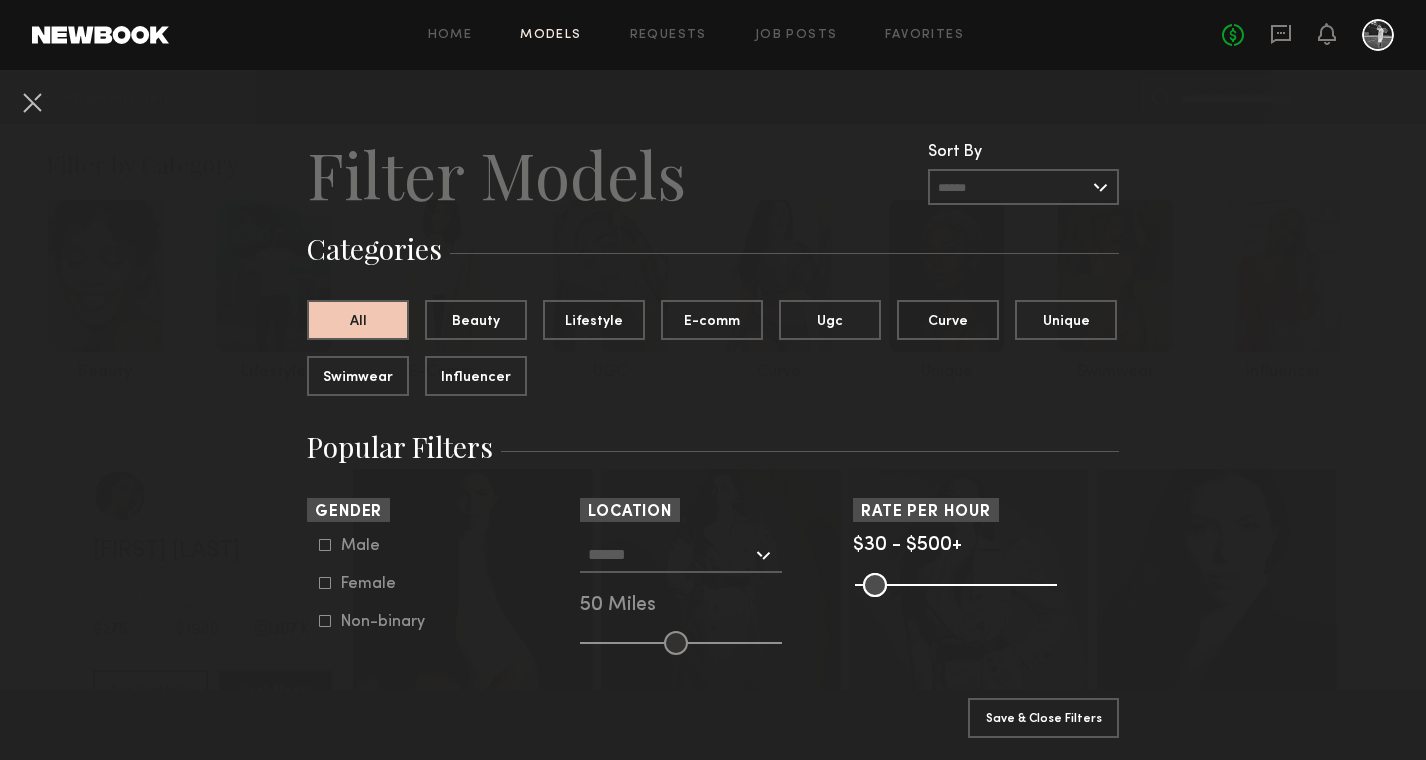 click on "Female" 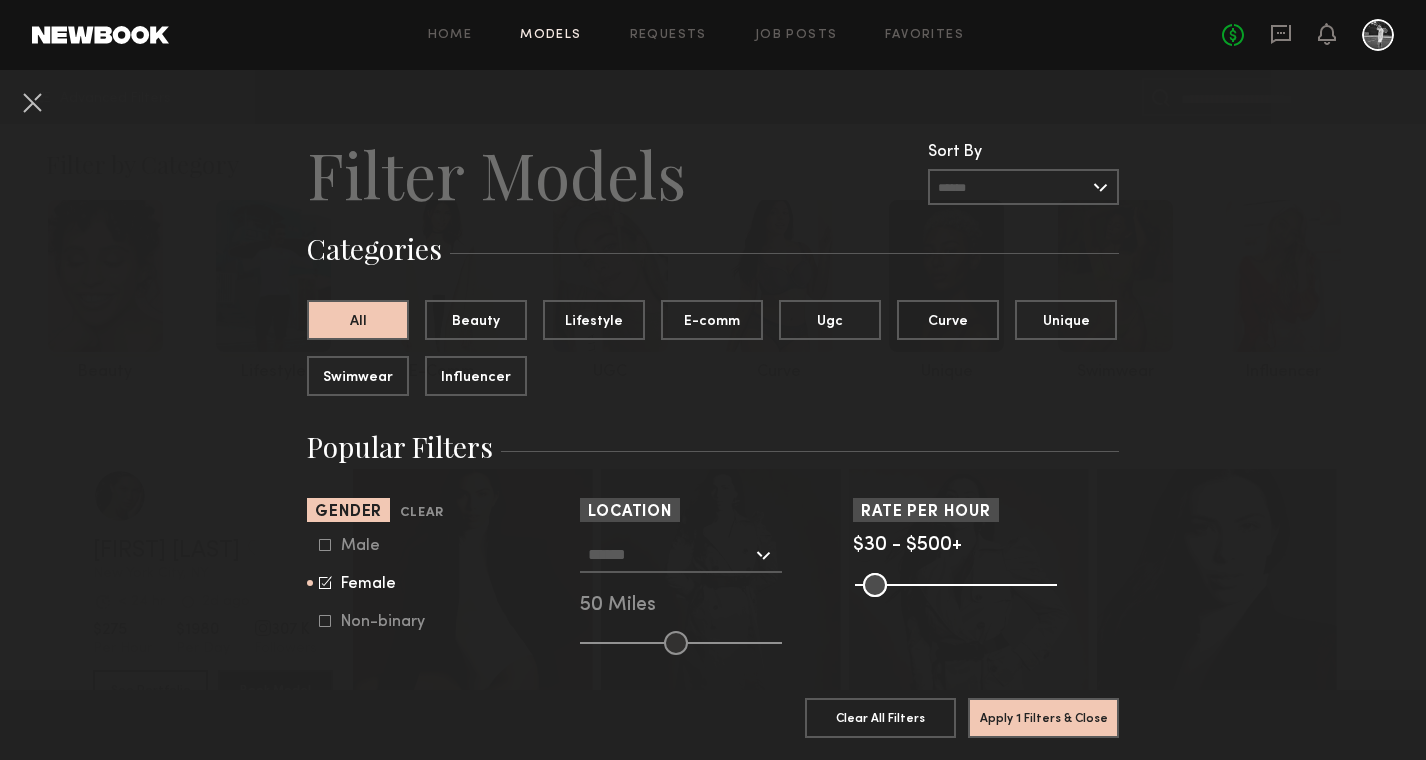 click 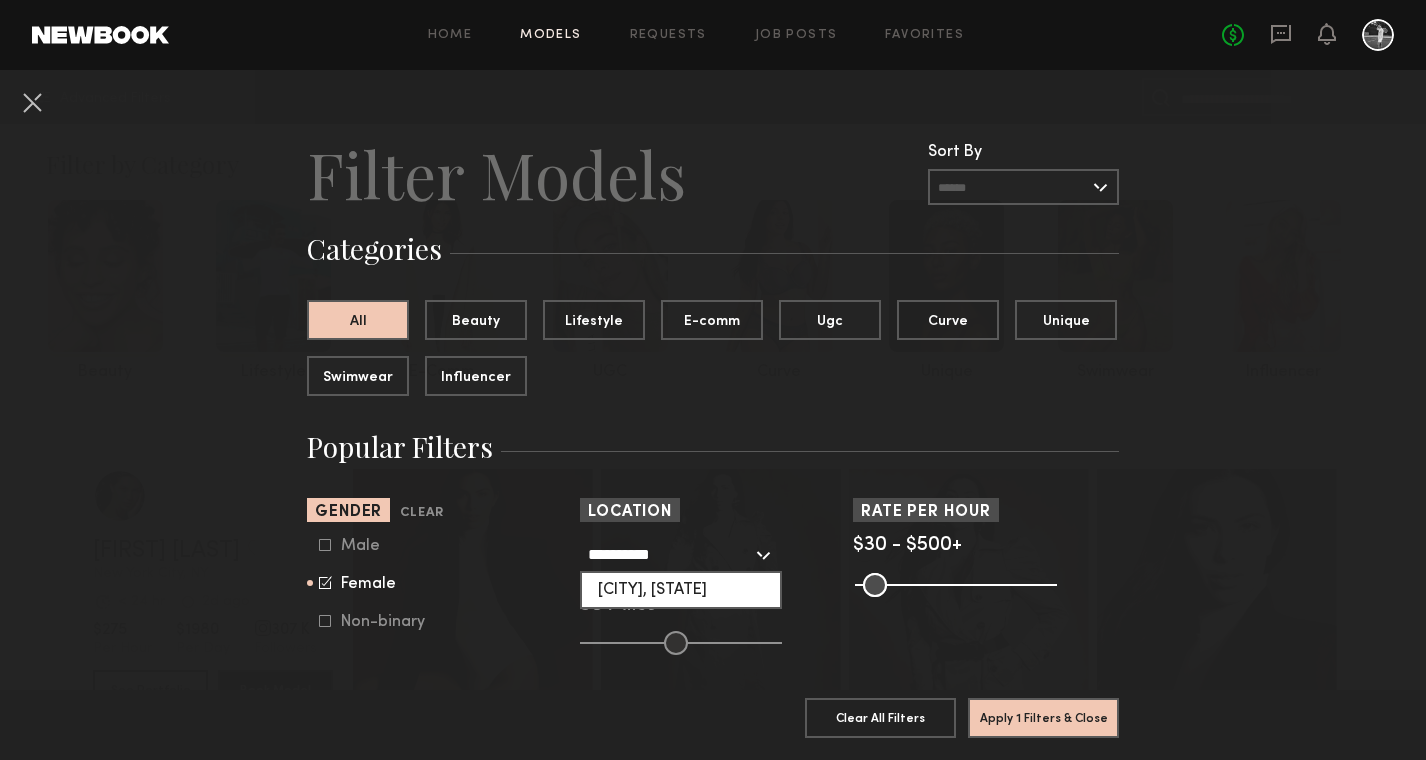 click on "[CITY], [STATE]" 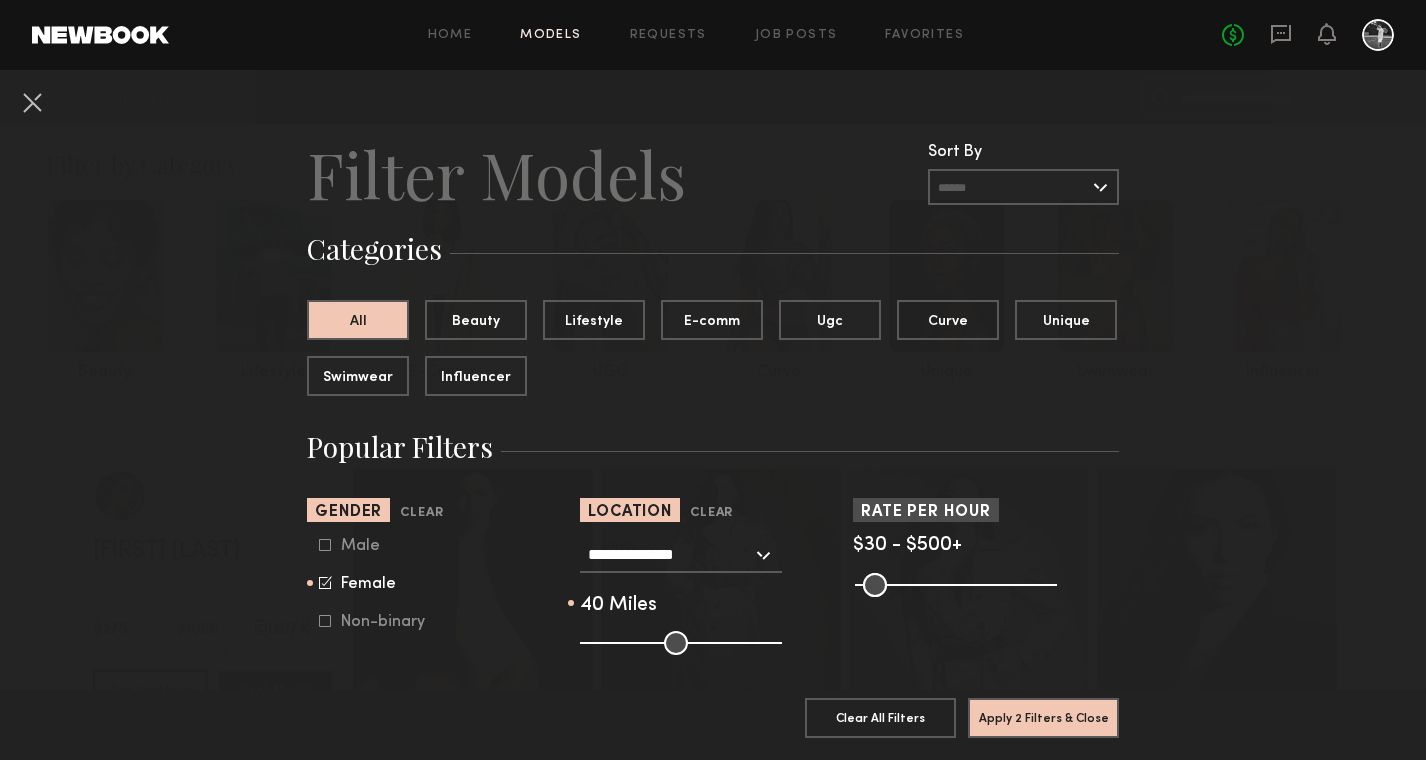 drag, startPoint x: 676, startPoint y: 641, endPoint x: 659, endPoint y: 639, distance: 17.117243 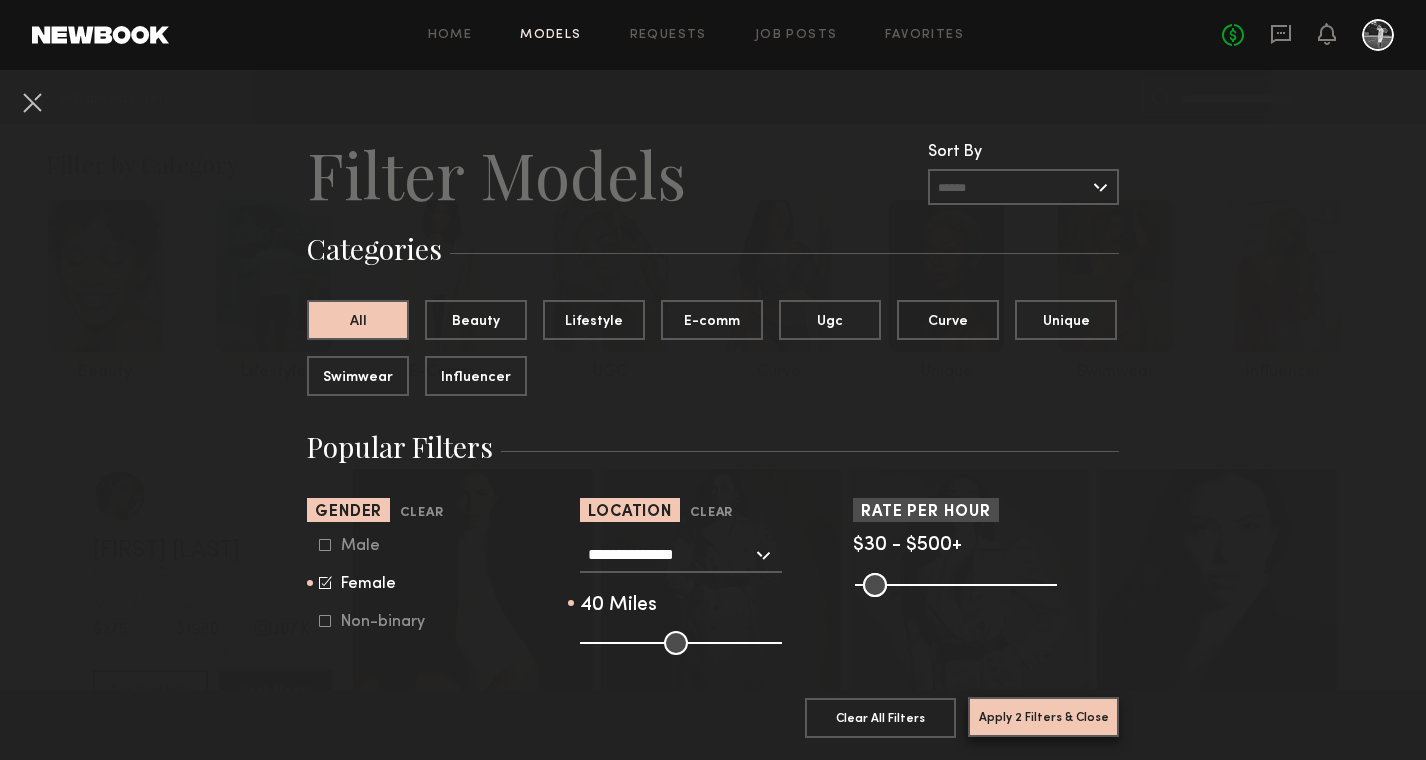 click on "Apply 2 Filters & Close" 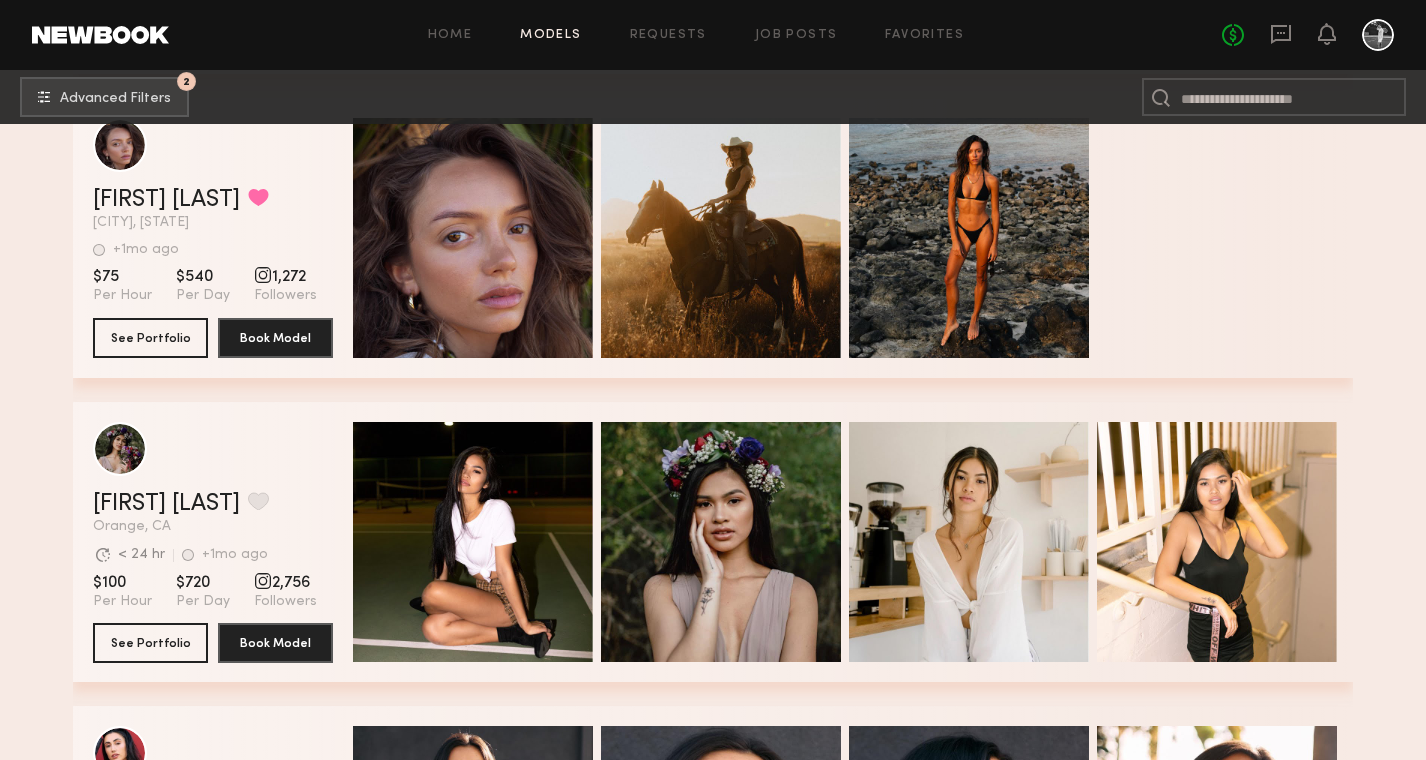 scroll, scrollTop: 5854, scrollLeft: 0, axis: vertical 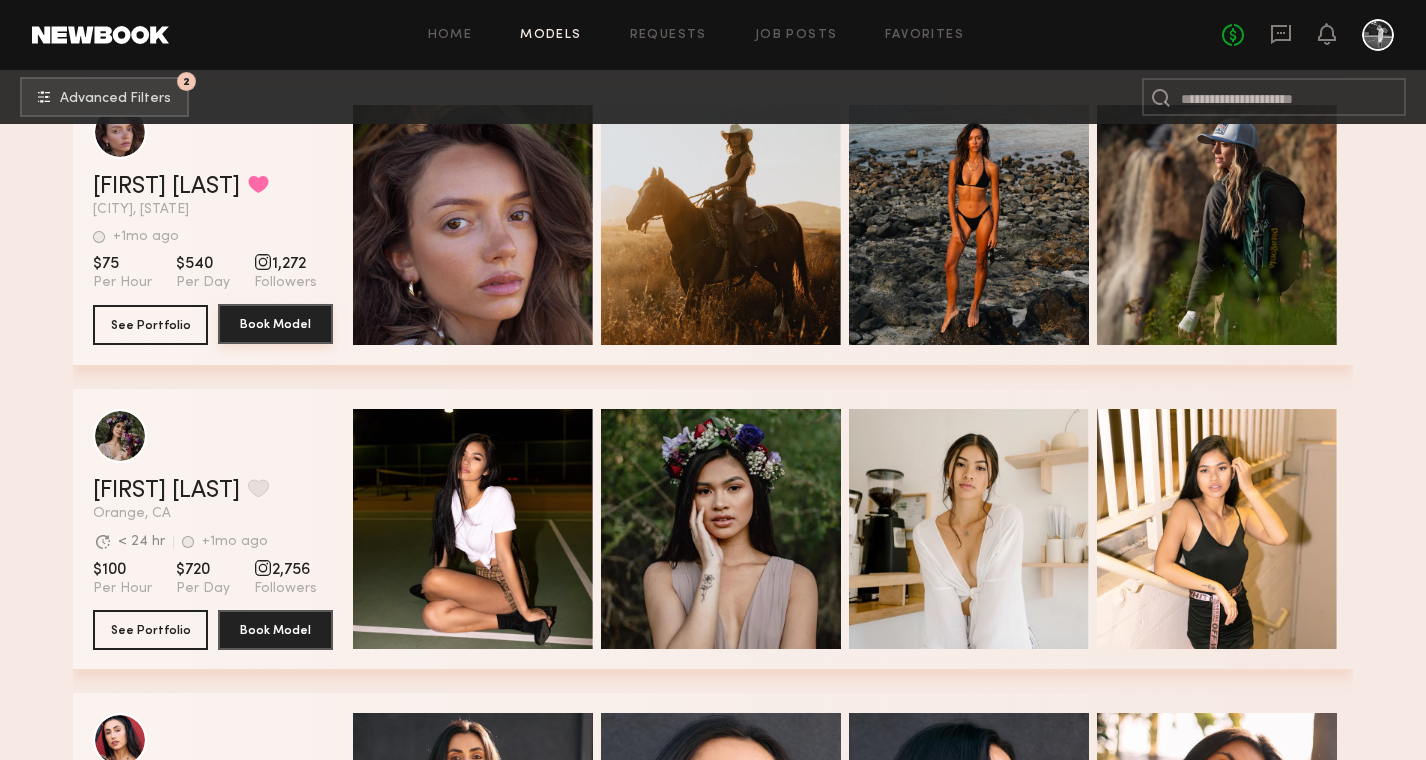 click on "Book Model" 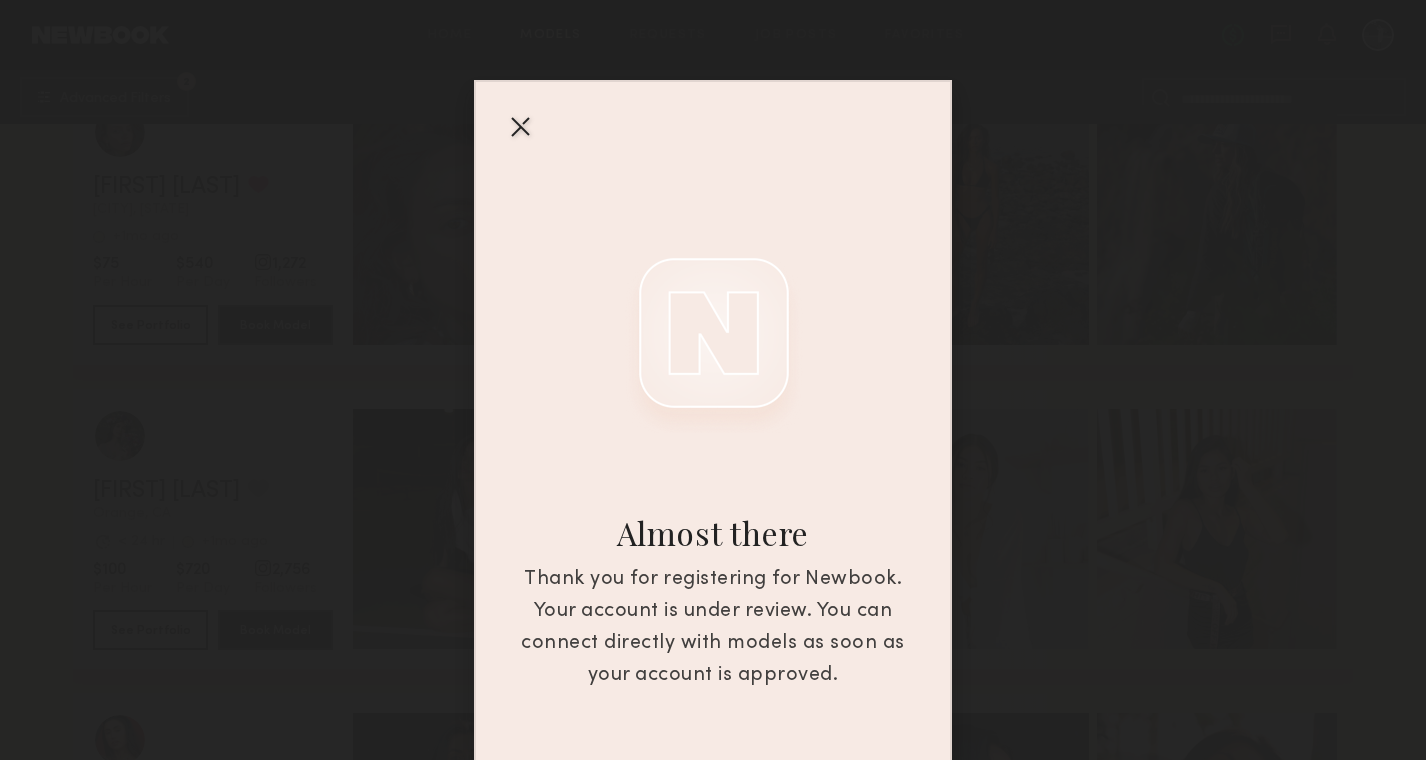 click at bounding box center [520, 126] 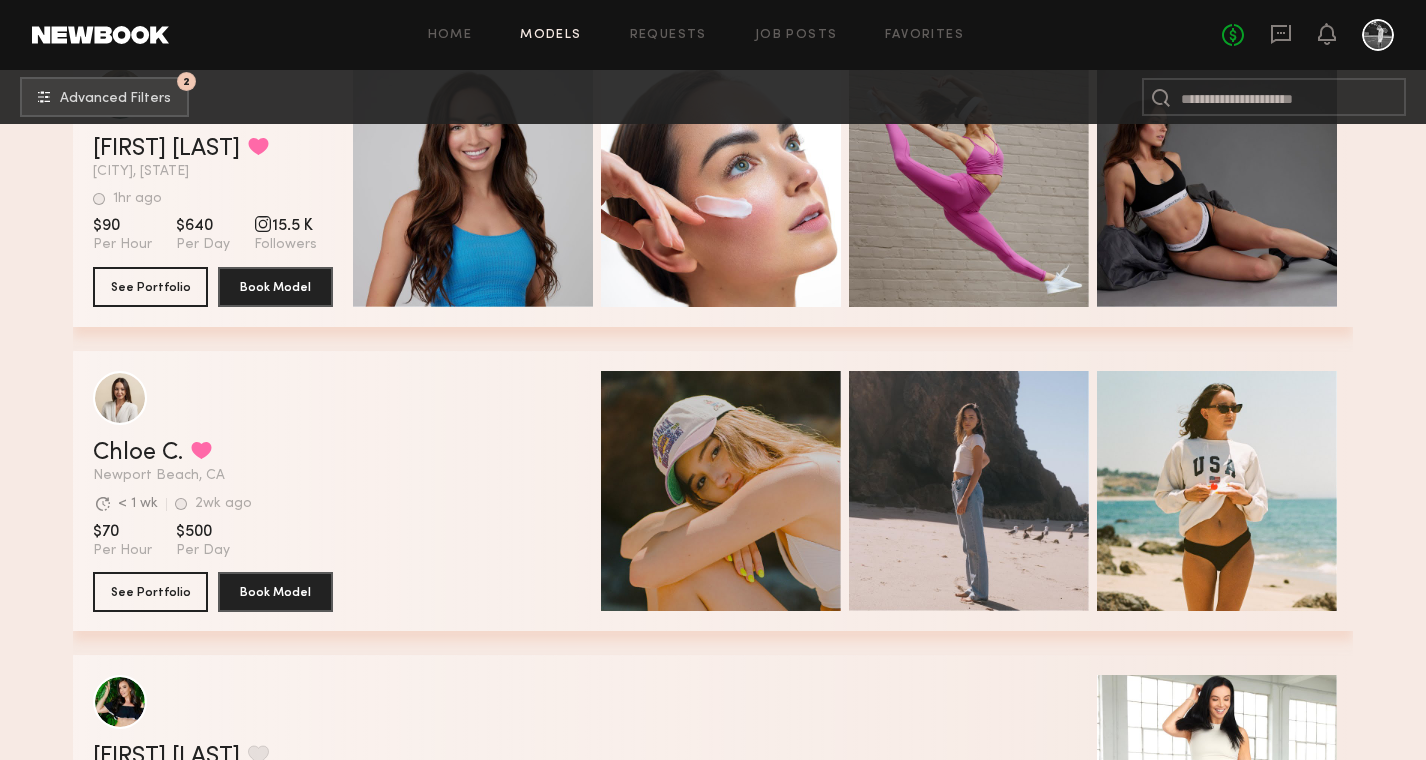 scroll, scrollTop: 7716, scrollLeft: 0, axis: vertical 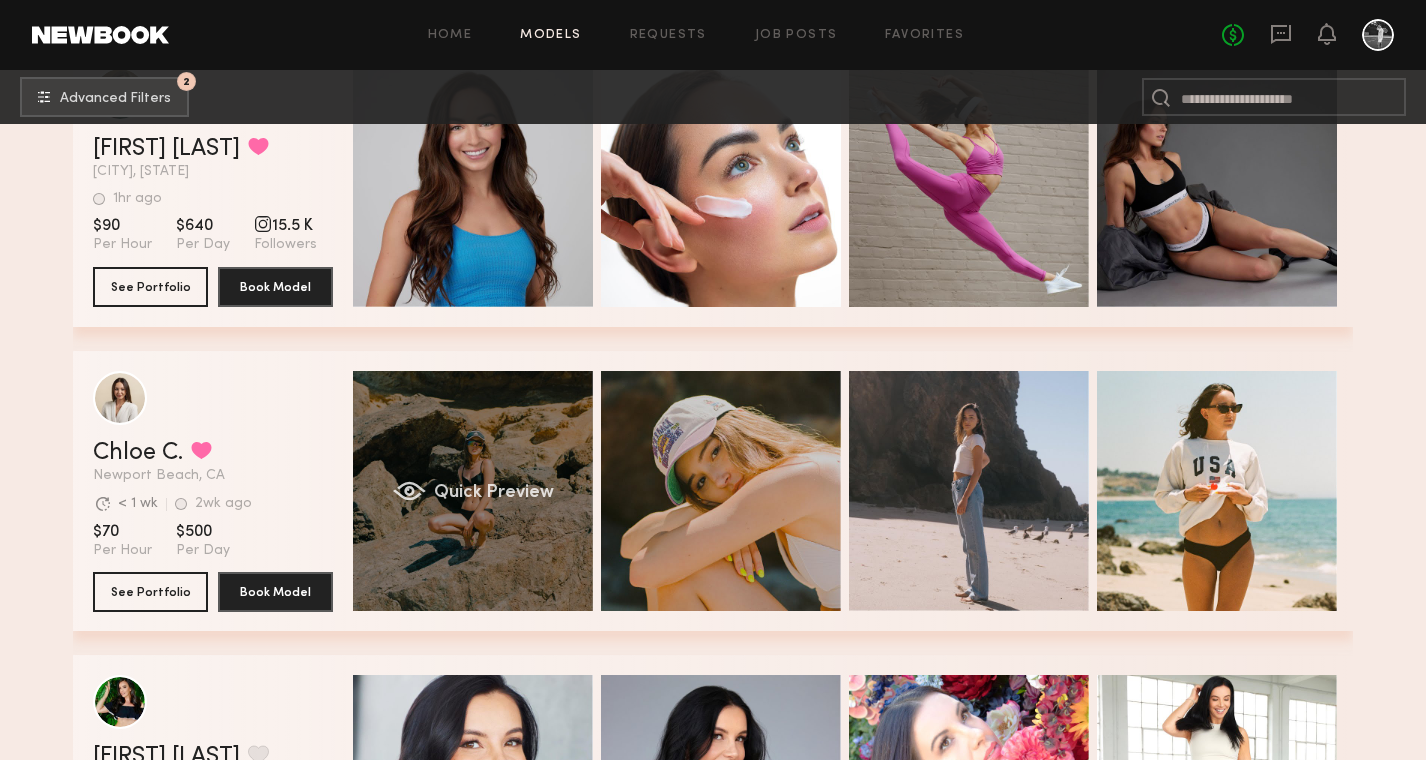 click on "Quick Preview" 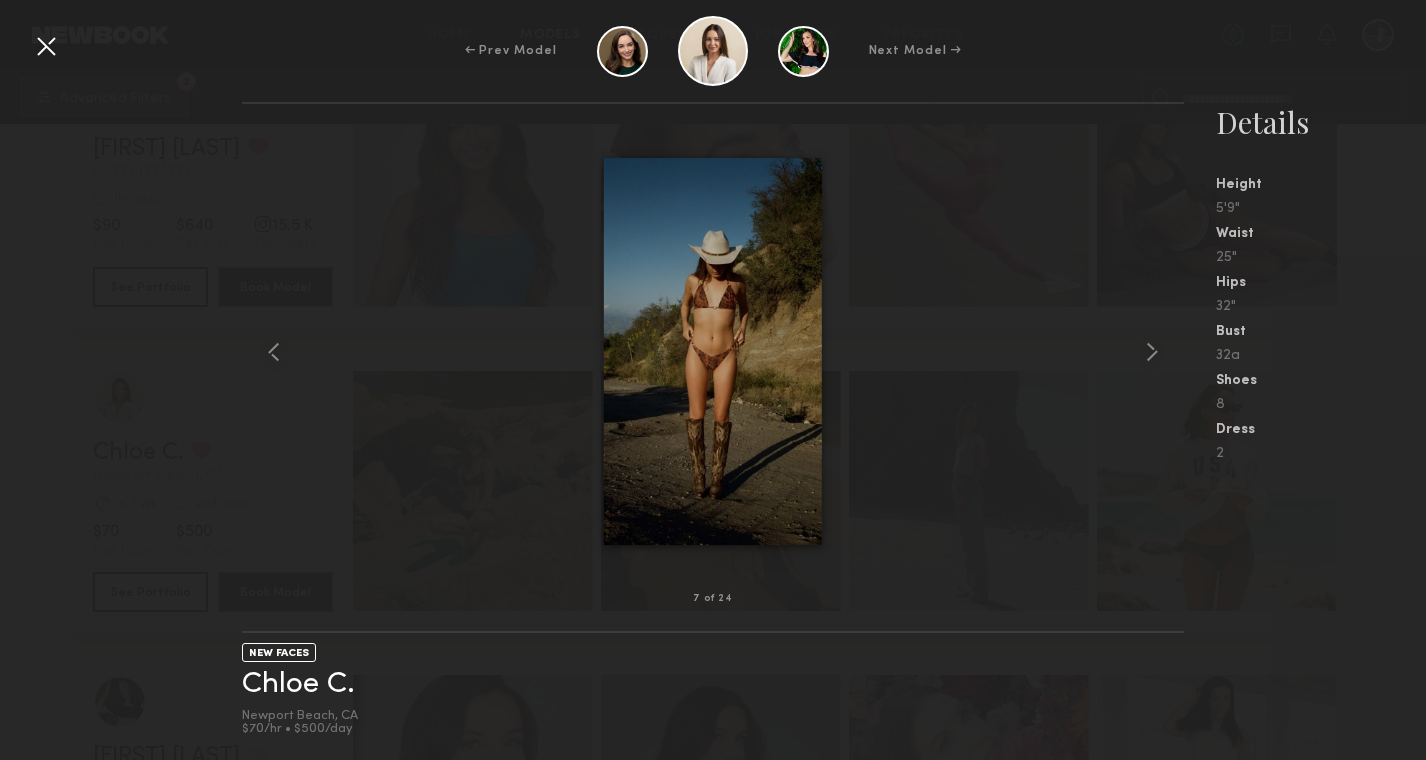 click at bounding box center (46, 46) 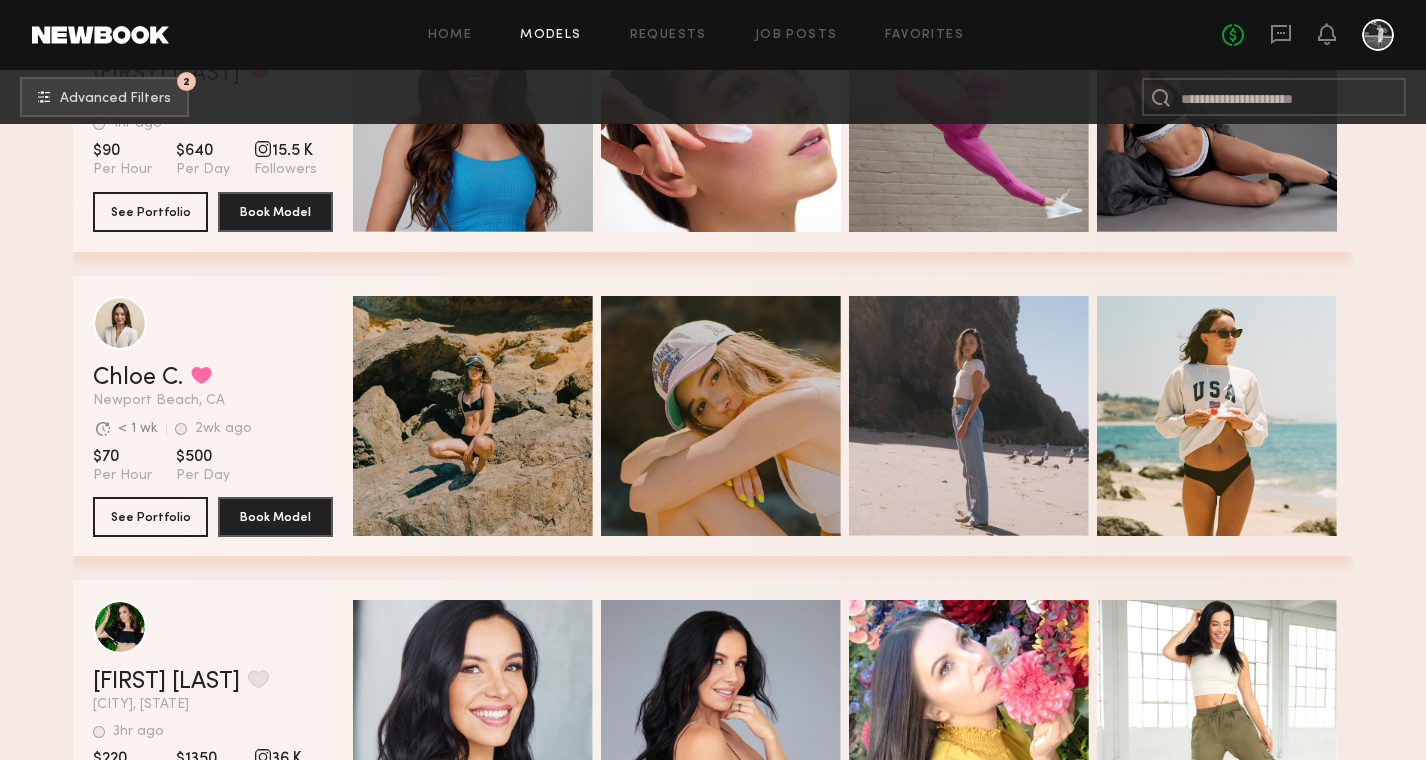 scroll, scrollTop: 7790, scrollLeft: 0, axis: vertical 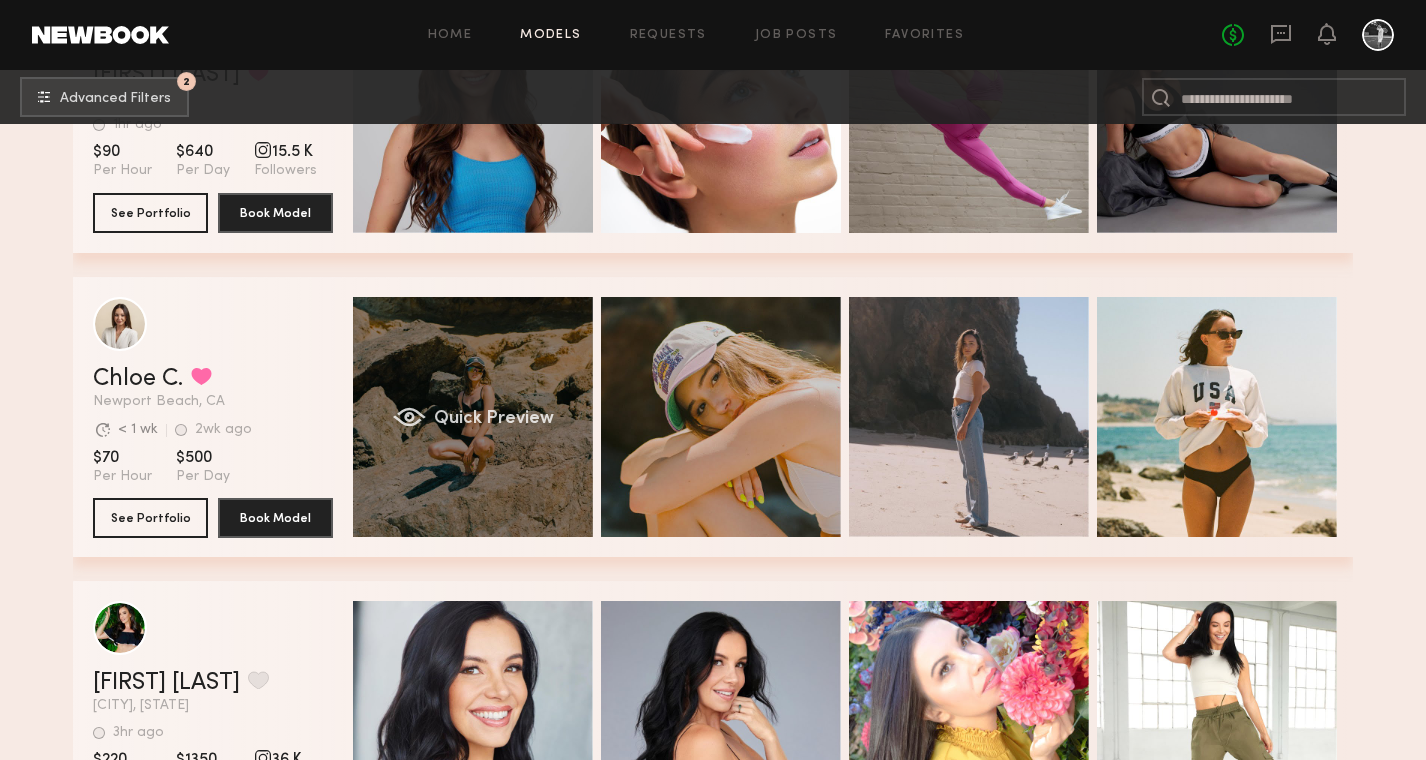 click on "Quick Preview" 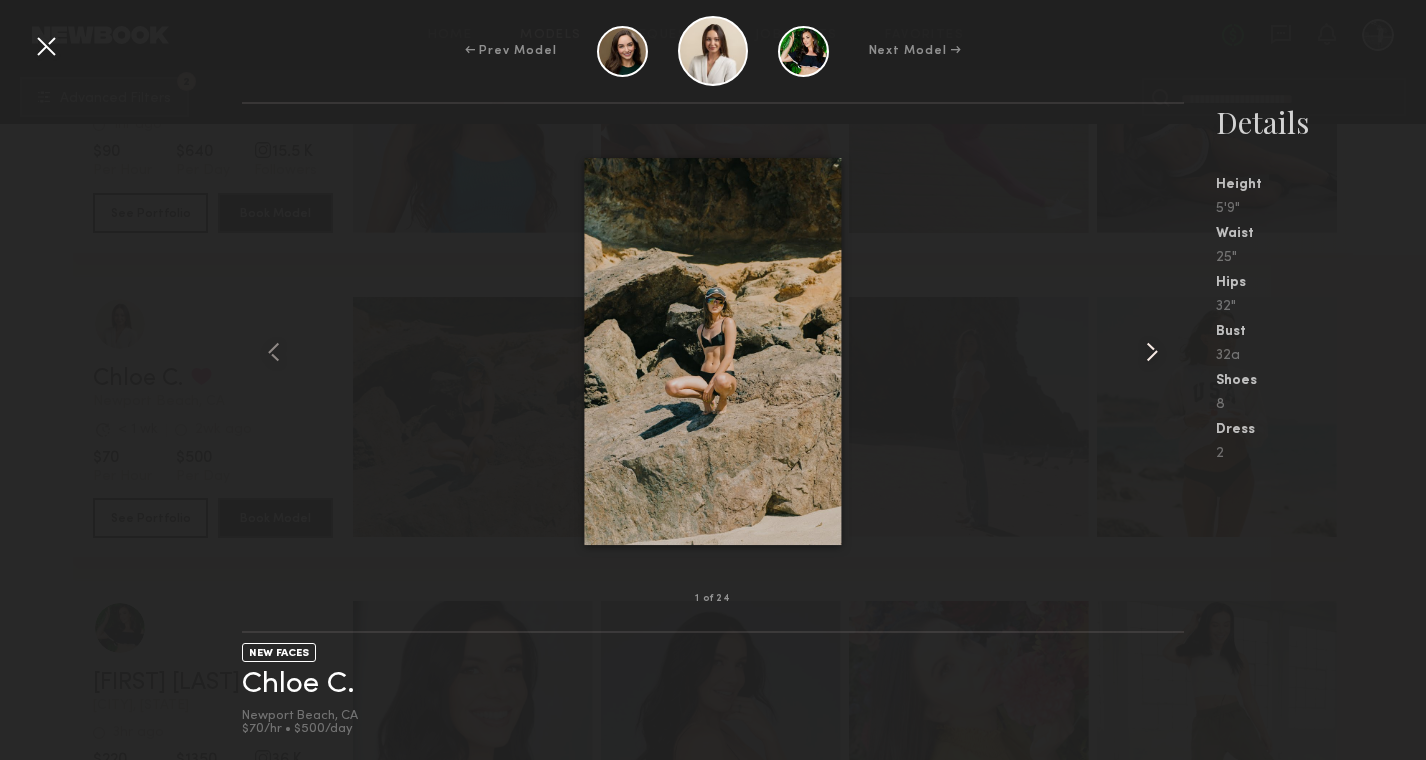 click at bounding box center (1152, 352) 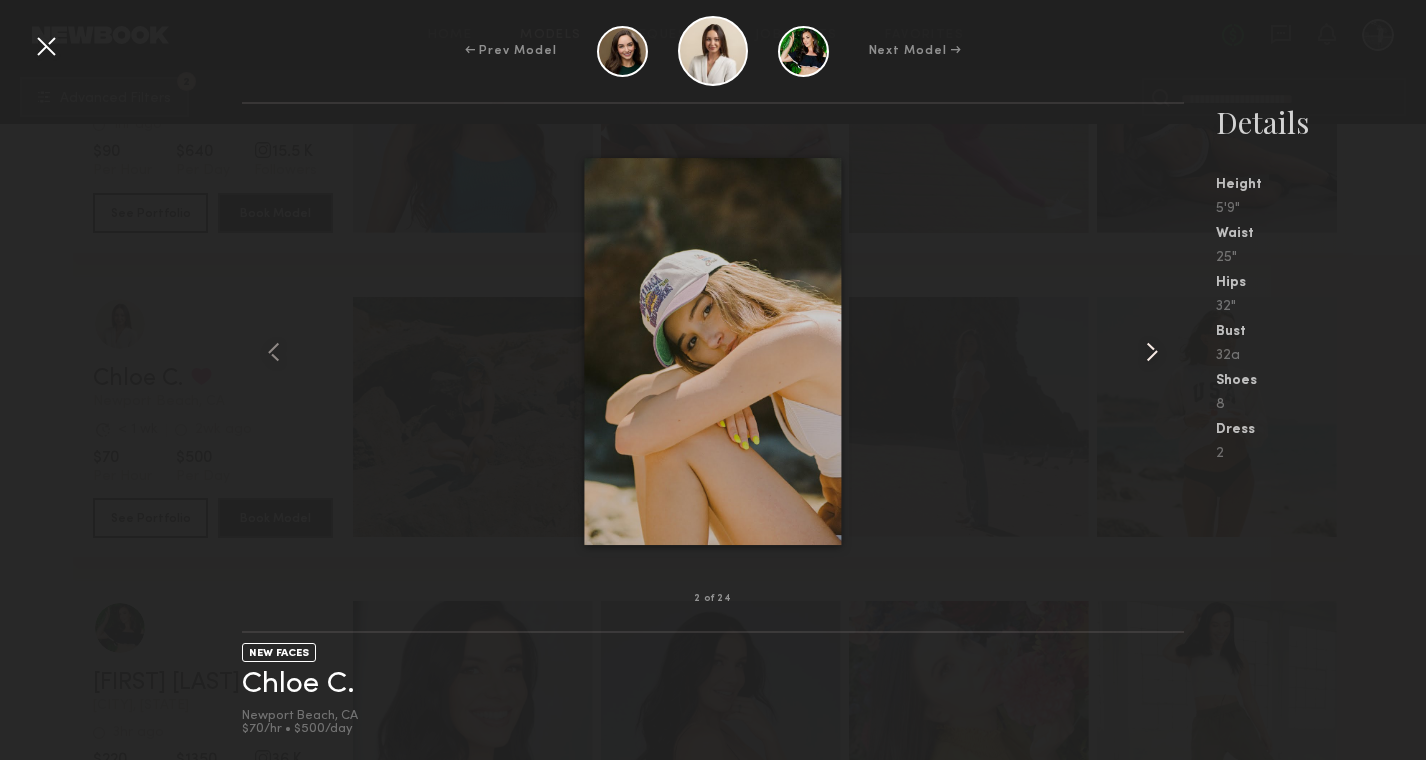 click at bounding box center (1152, 352) 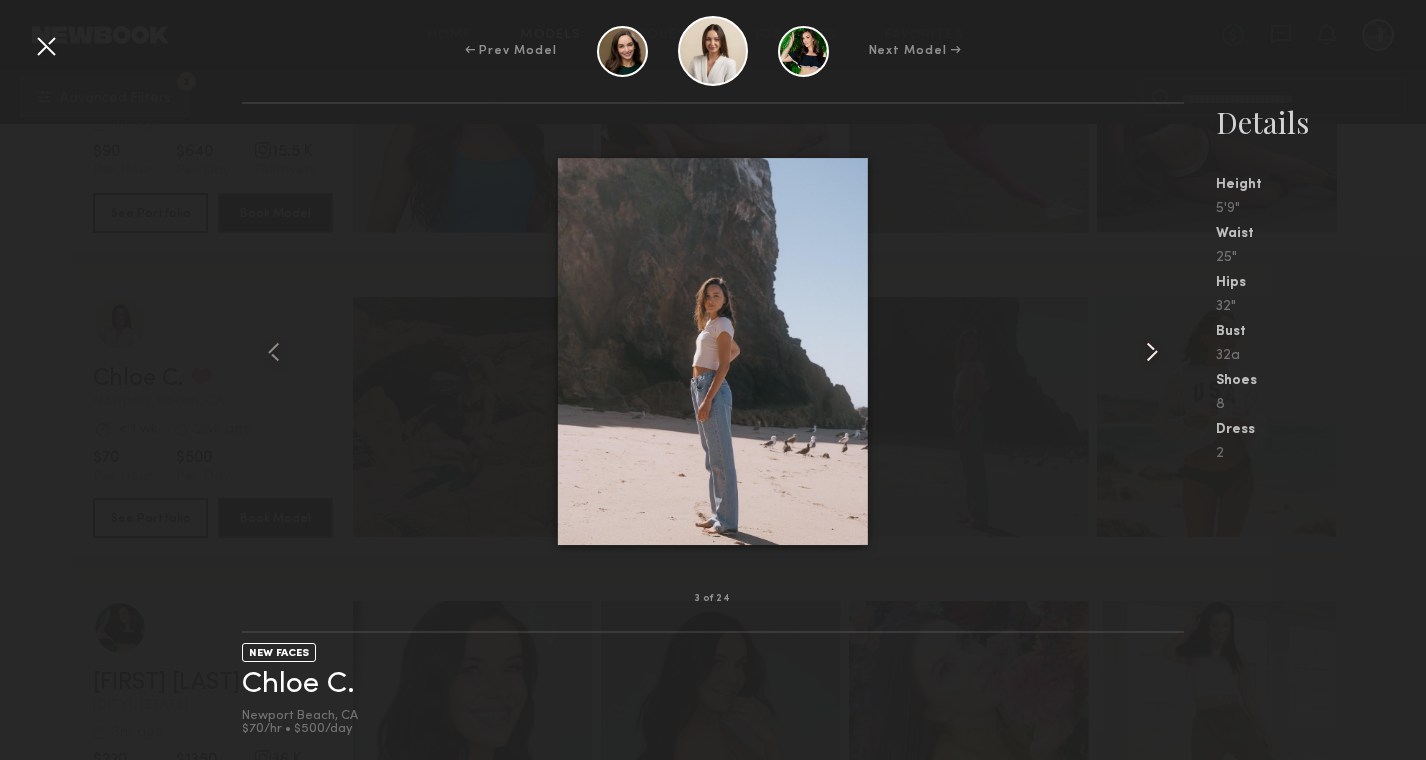 click at bounding box center [1152, 352] 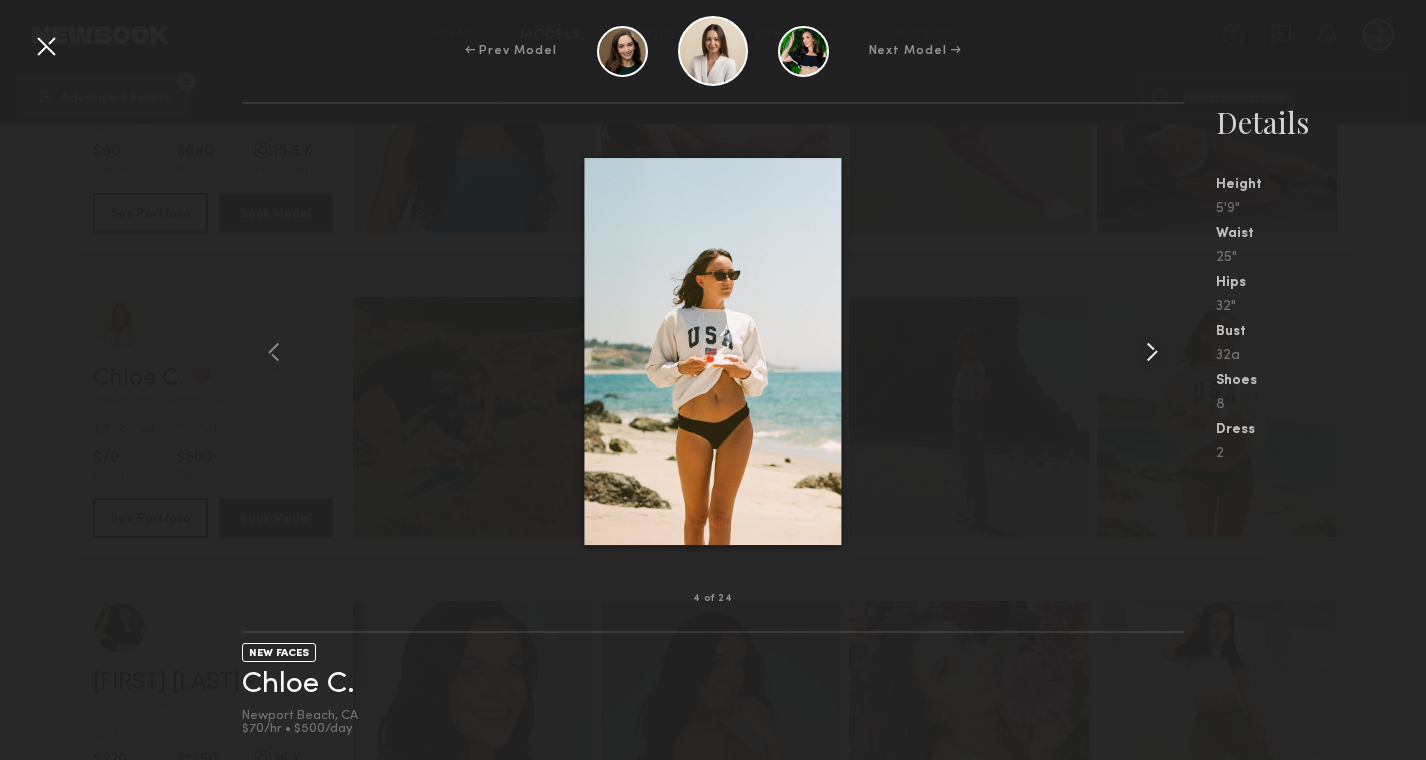 click at bounding box center (1152, 352) 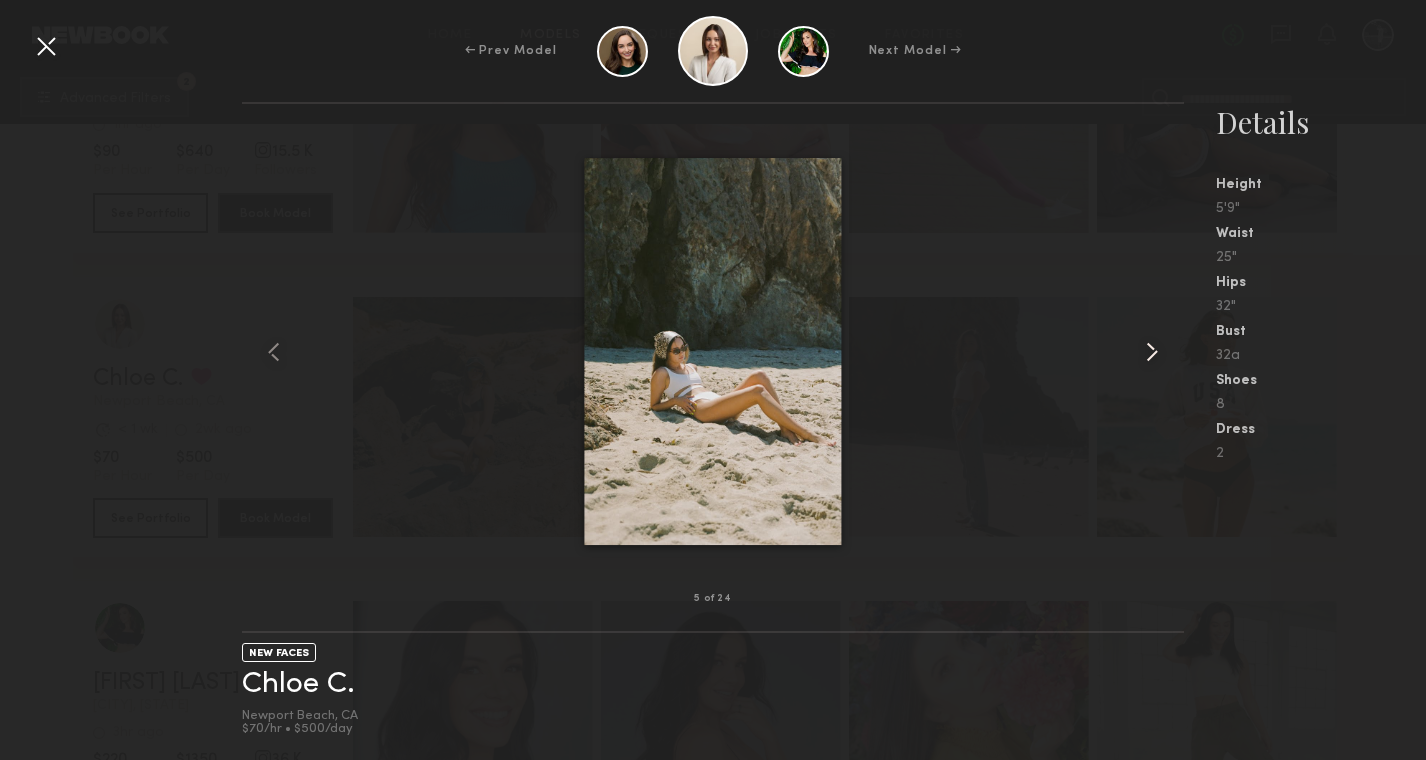 click at bounding box center (1152, 352) 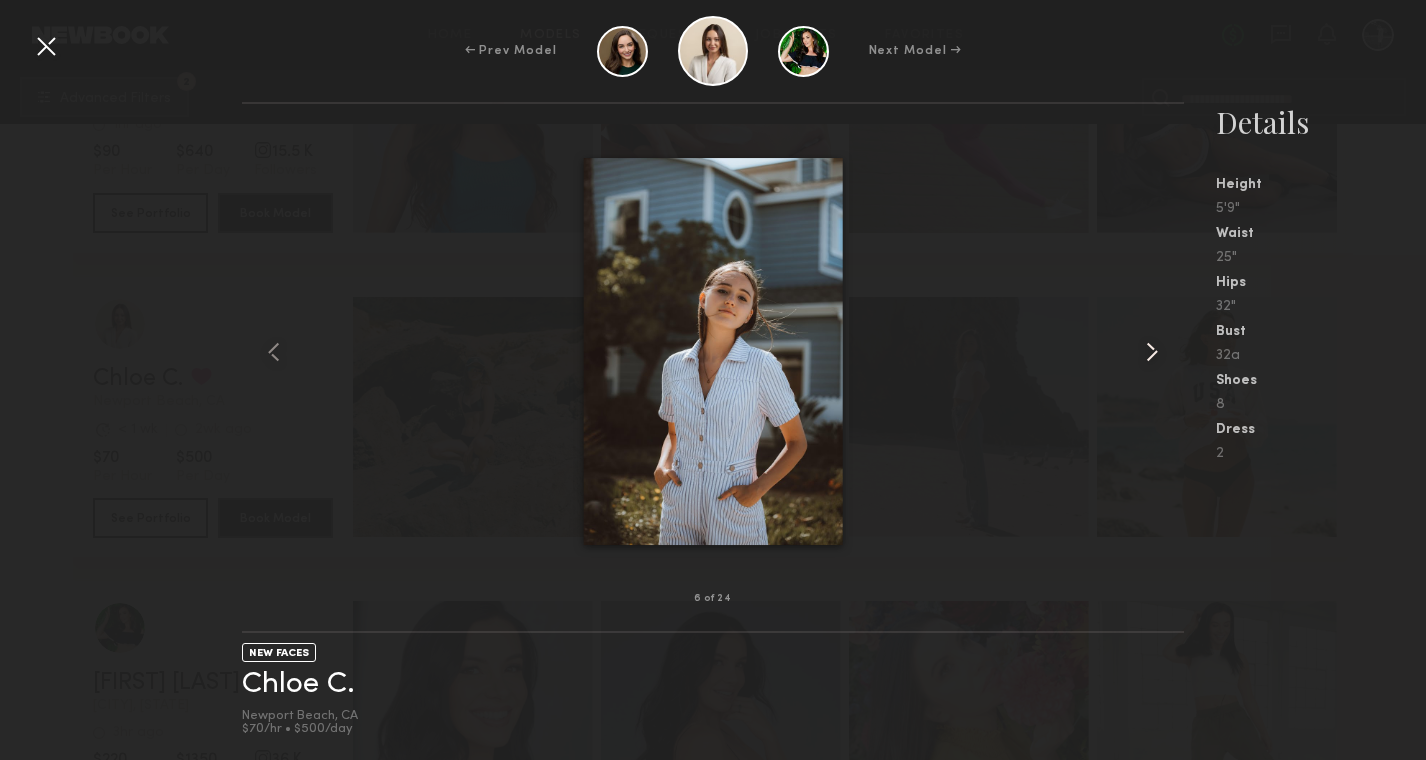 click at bounding box center [1152, 352] 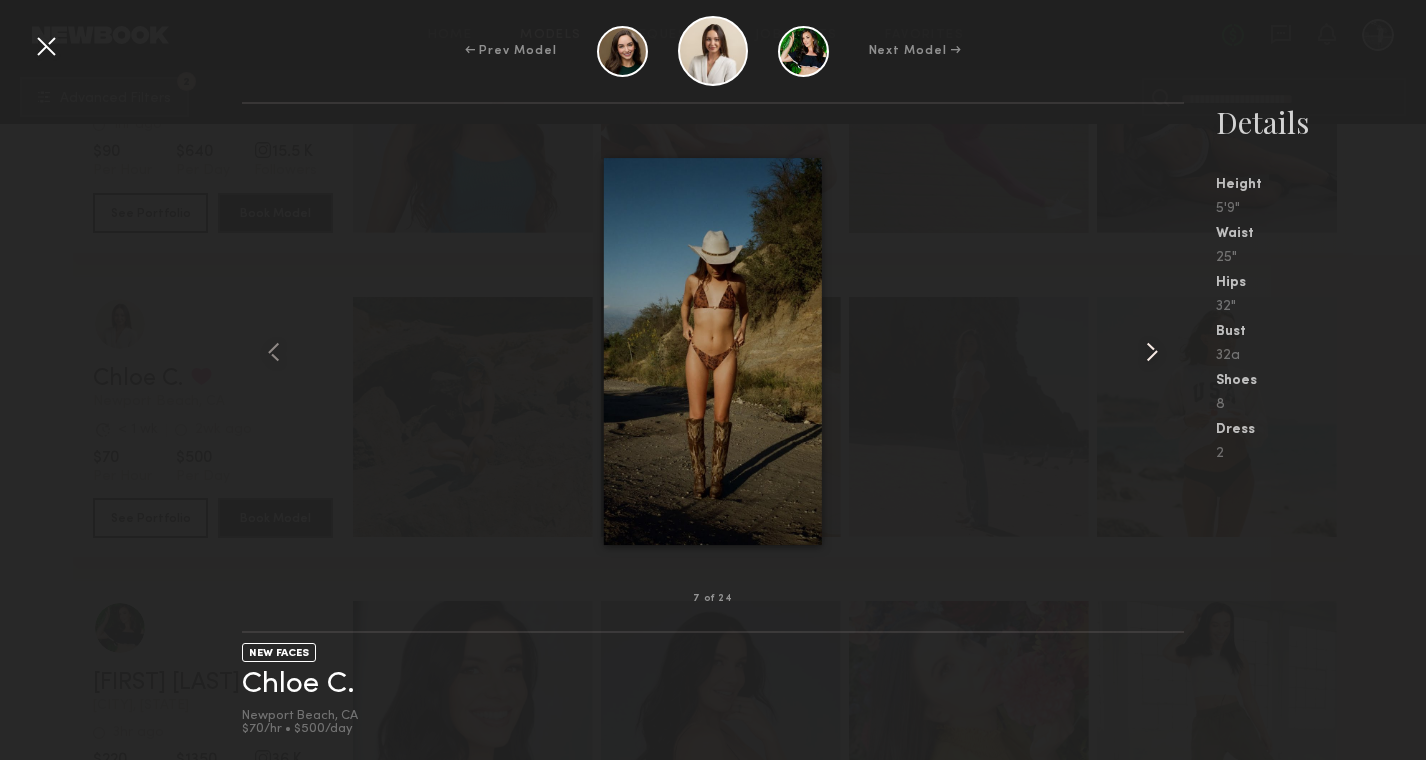 click at bounding box center [1152, 352] 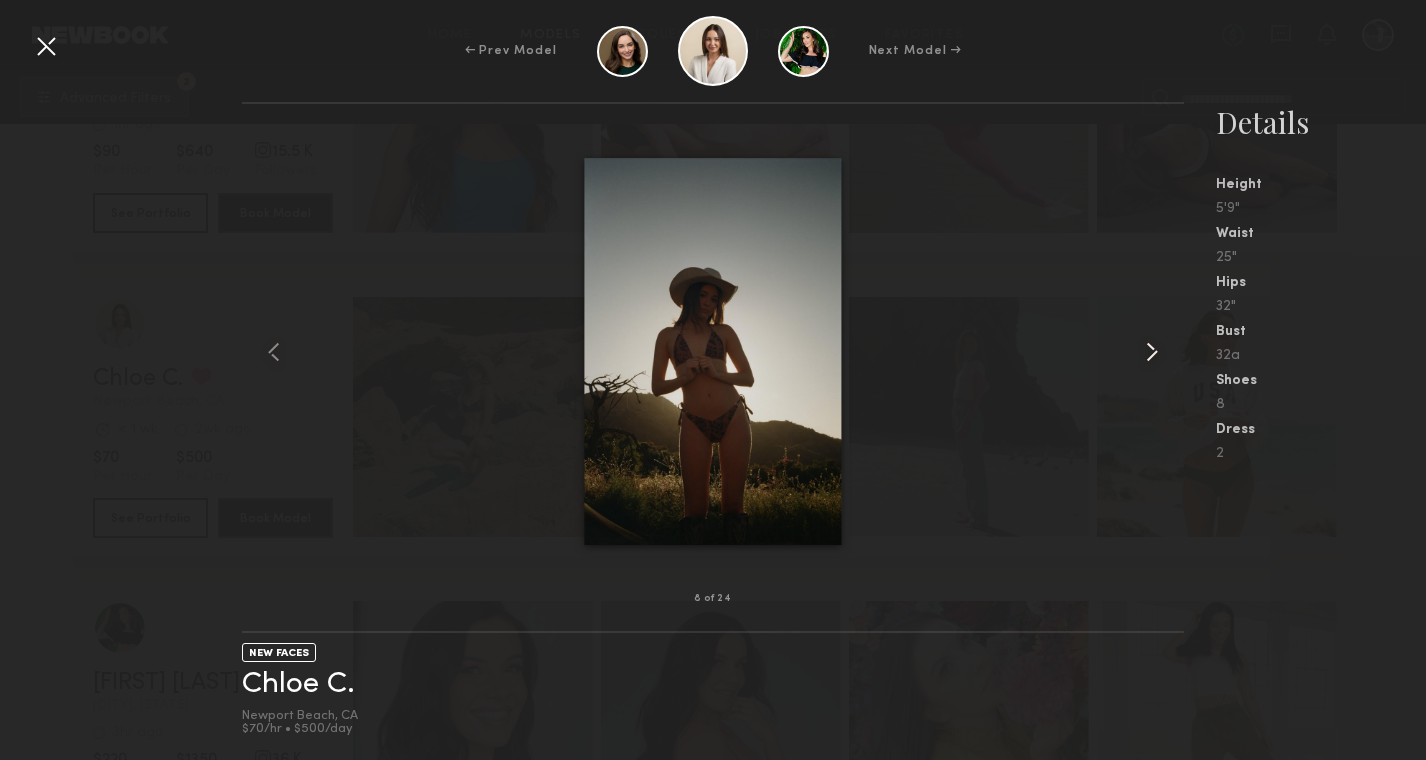 click at bounding box center (1152, 352) 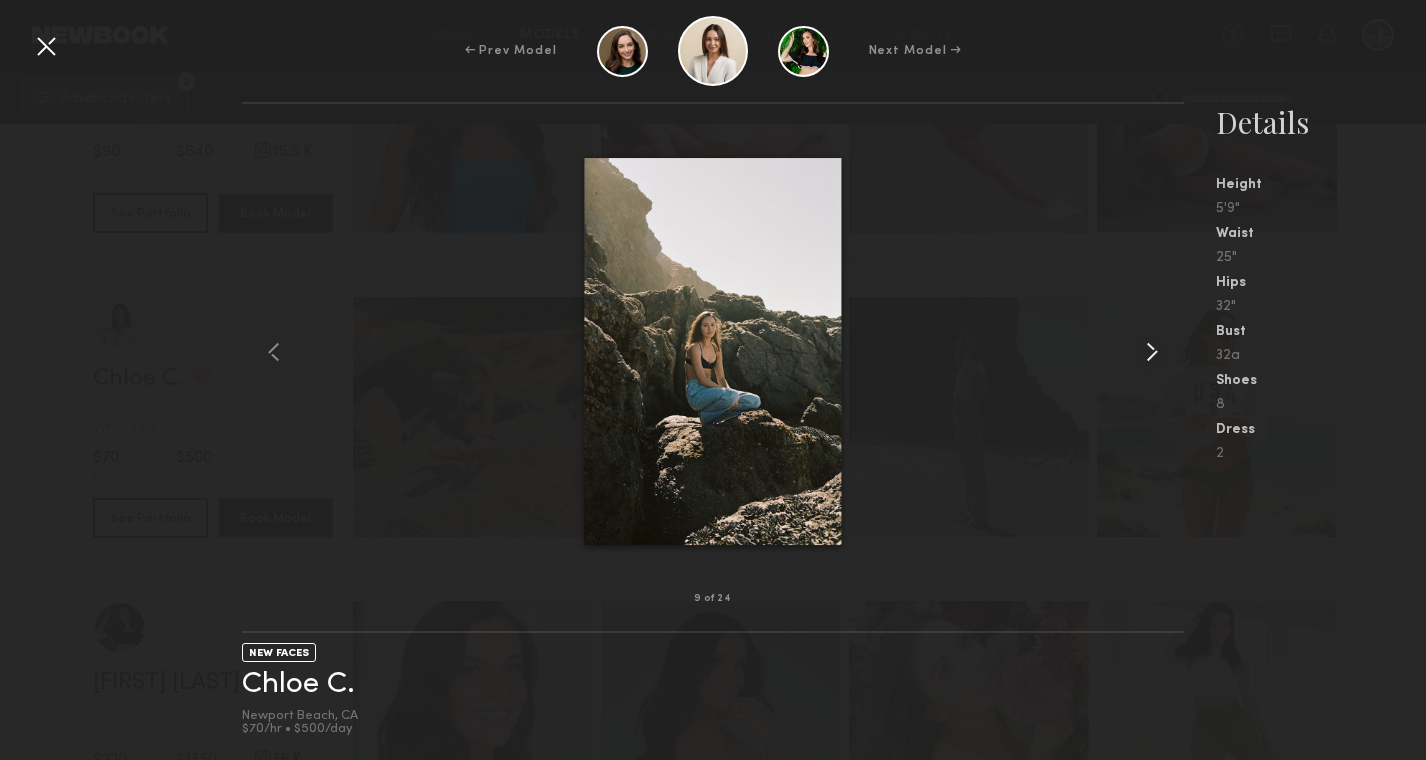click at bounding box center [1152, 352] 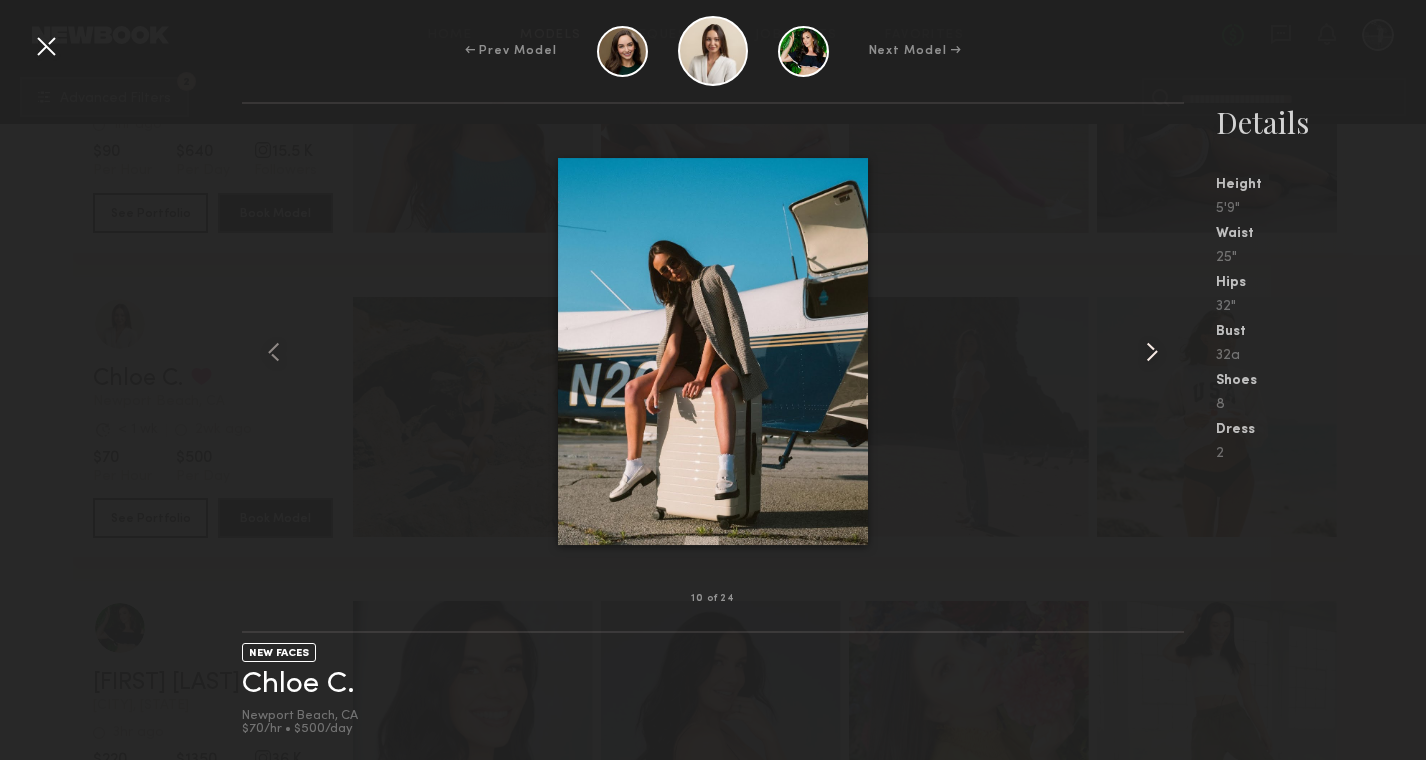 click at bounding box center [1152, 352] 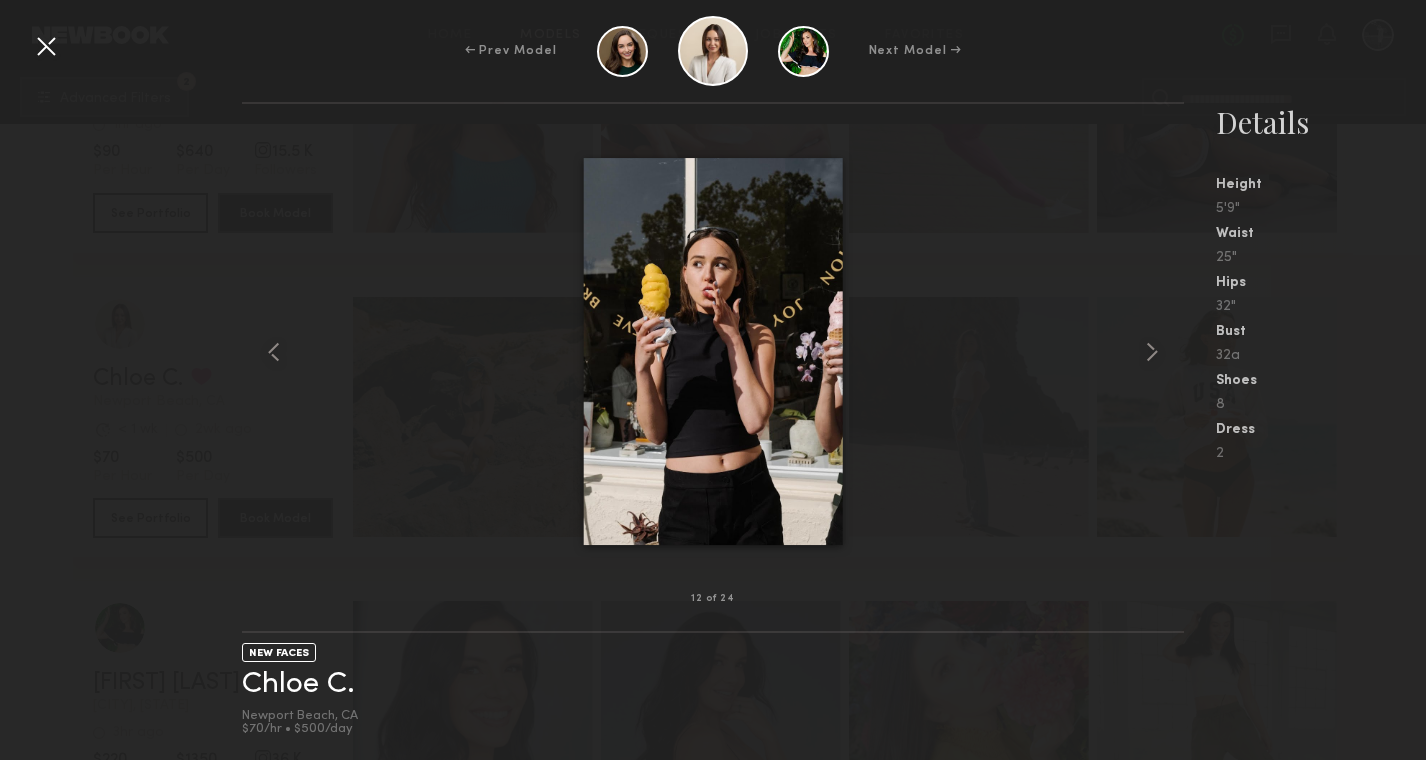 click at bounding box center [46, 46] 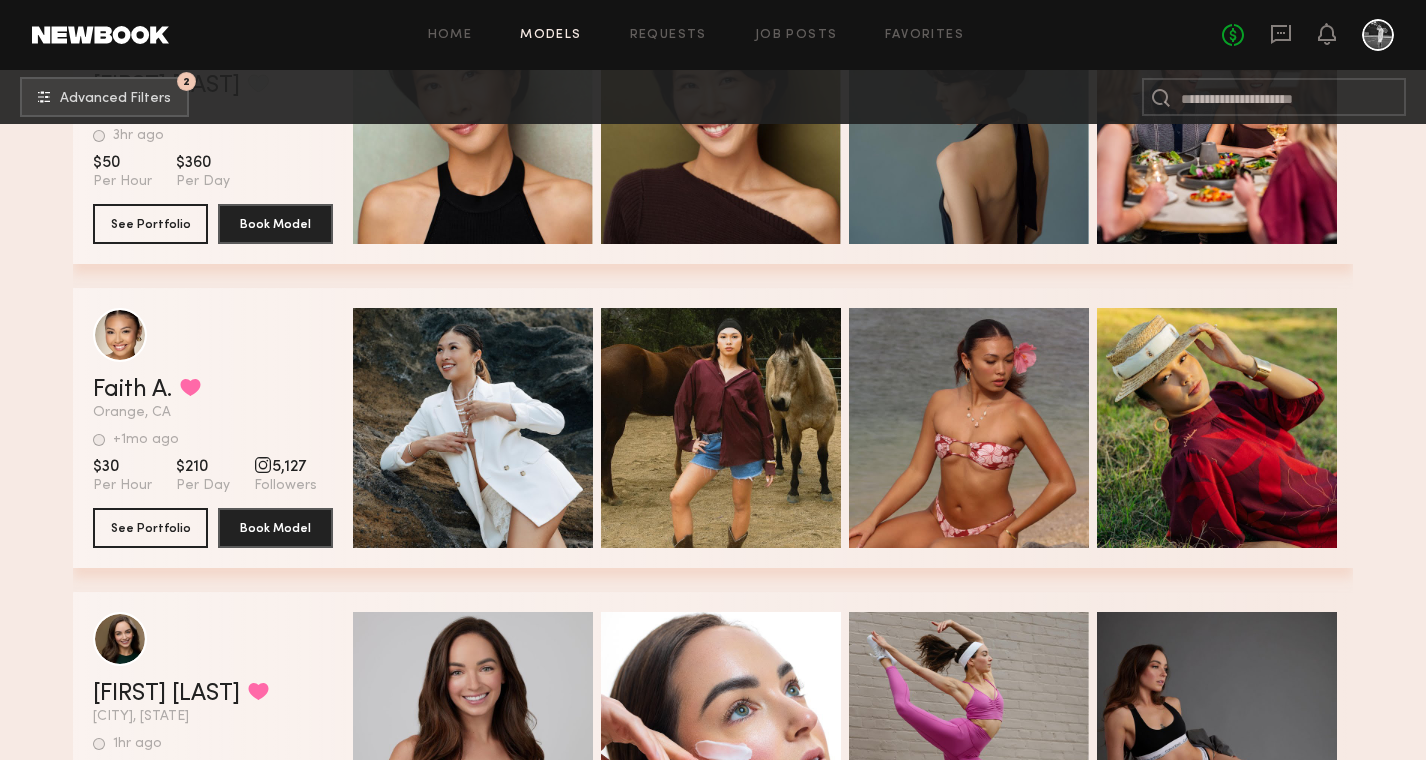 scroll, scrollTop: 7163, scrollLeft: 0, axis: vertical 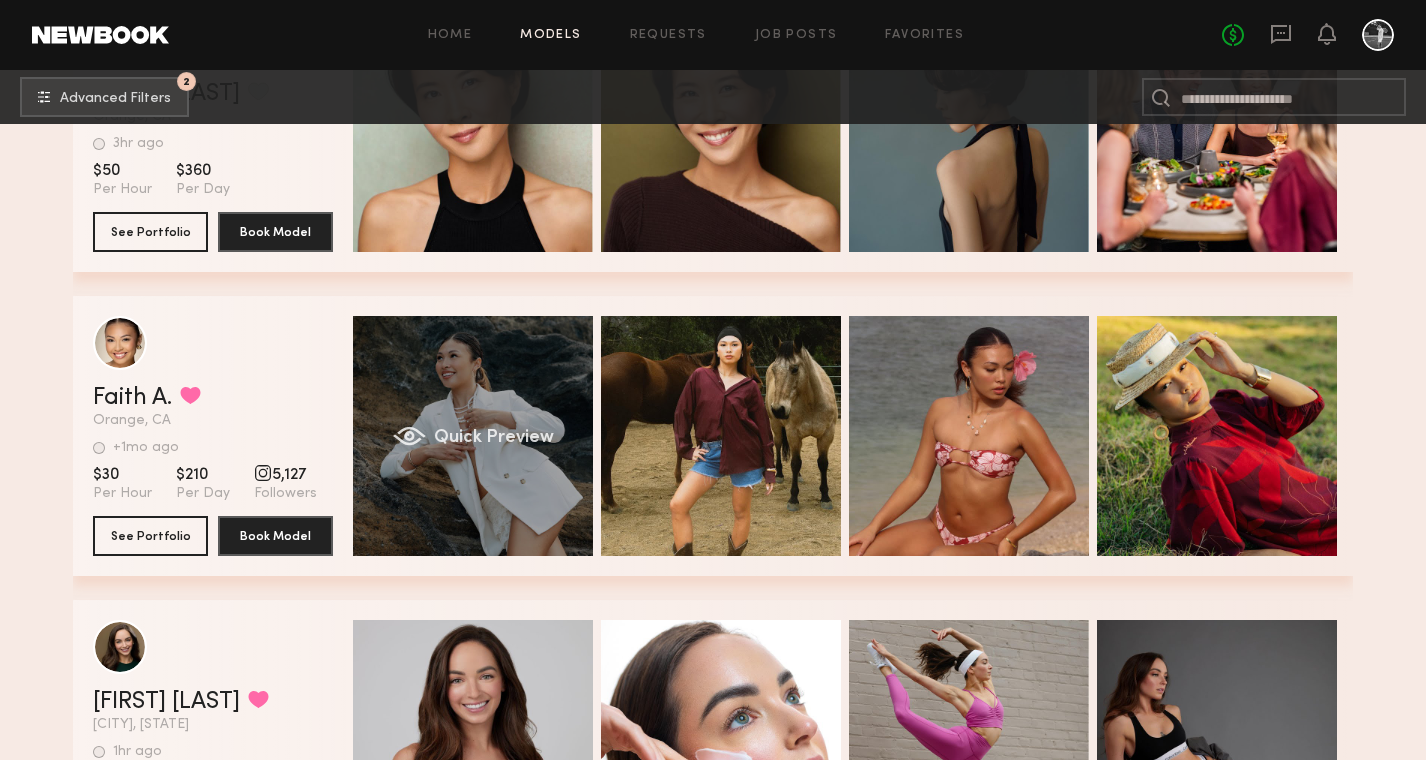 click on "Quick Preview" 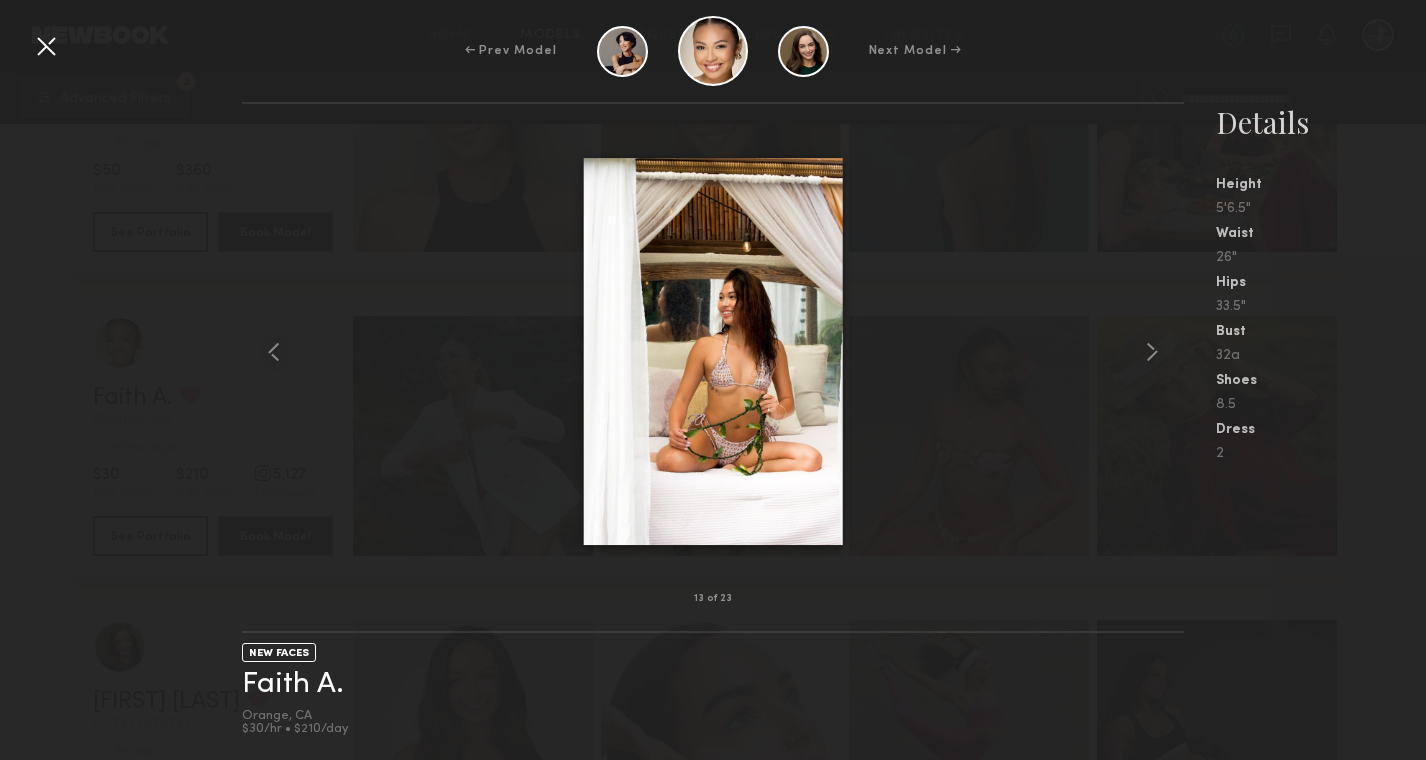 click at bounding box center [46, 46] 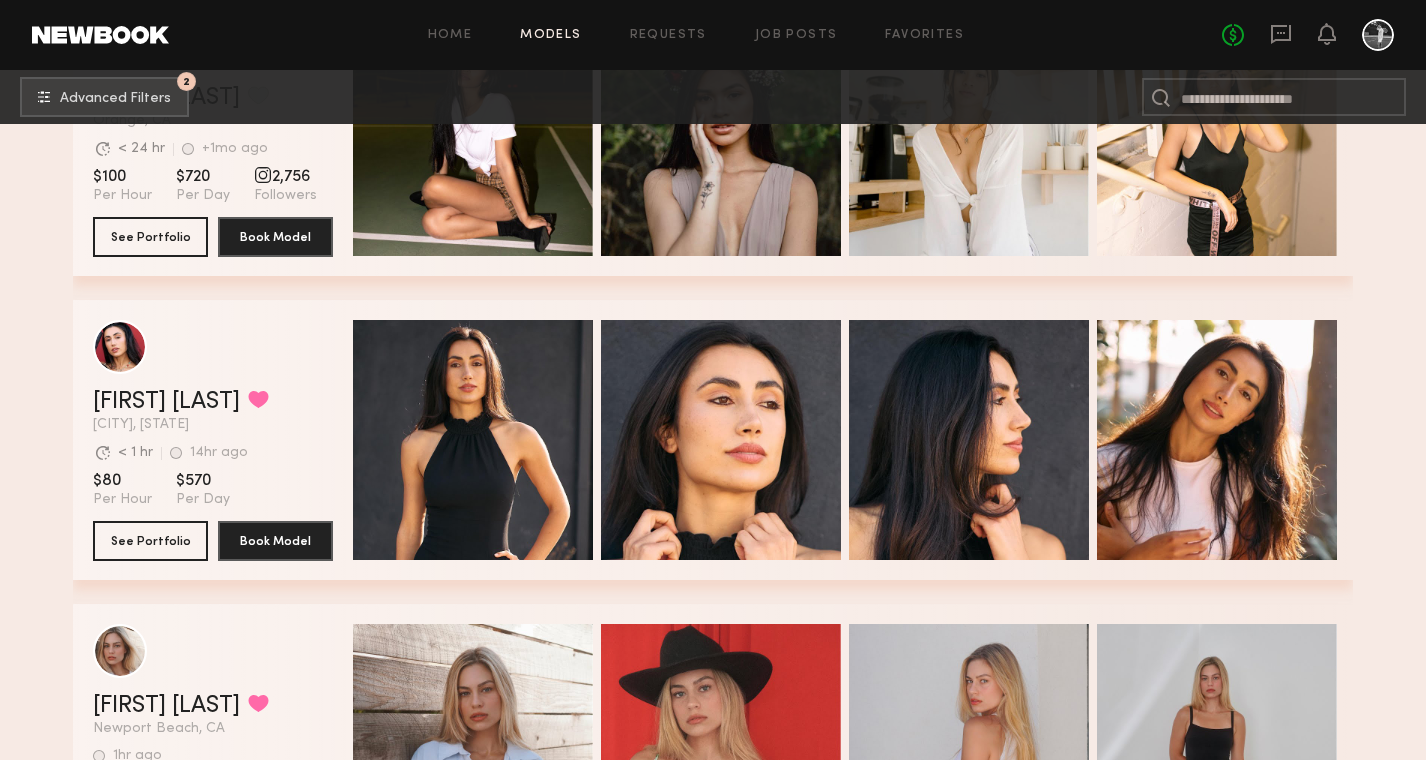 scroll, scrollTop: 6104, scrollLeft: 0, axis: vertical 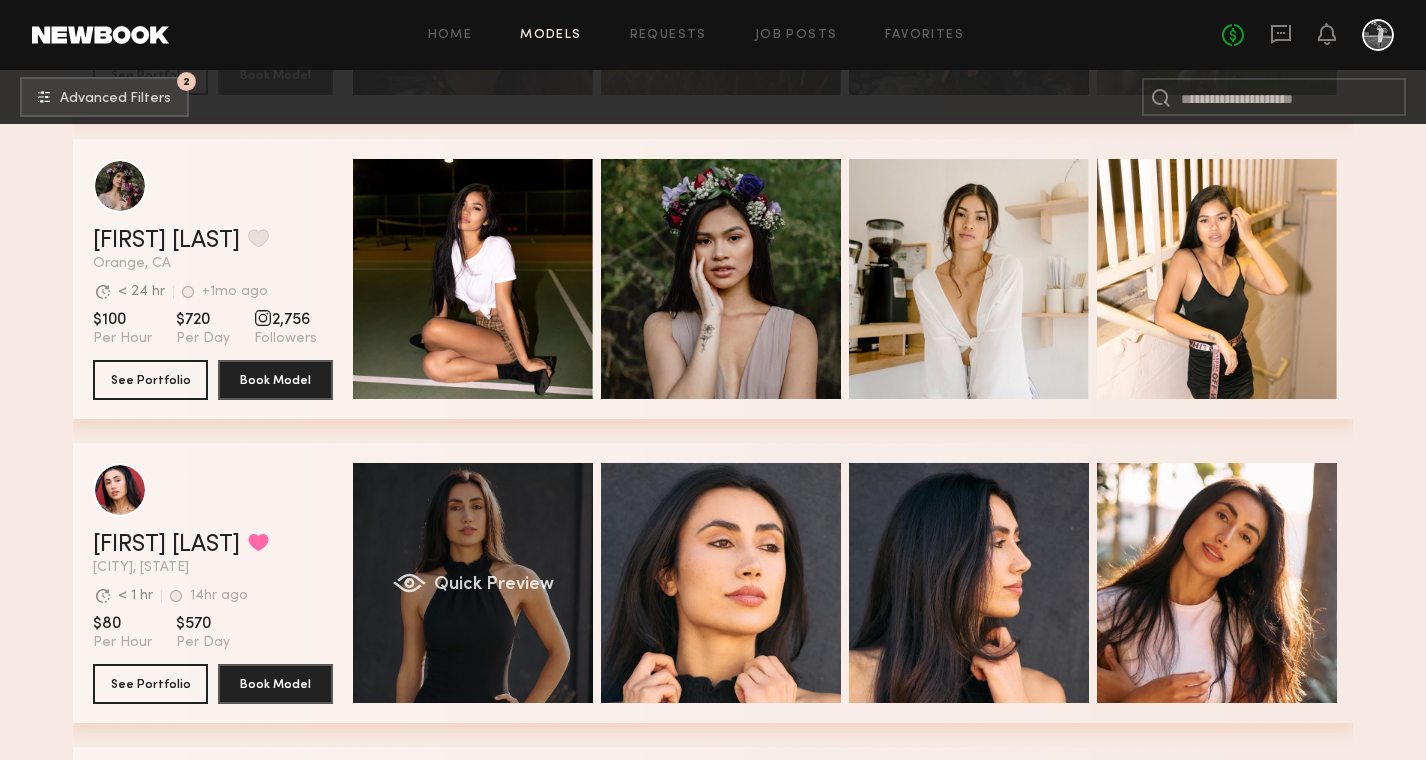 click on "Quick Preview" 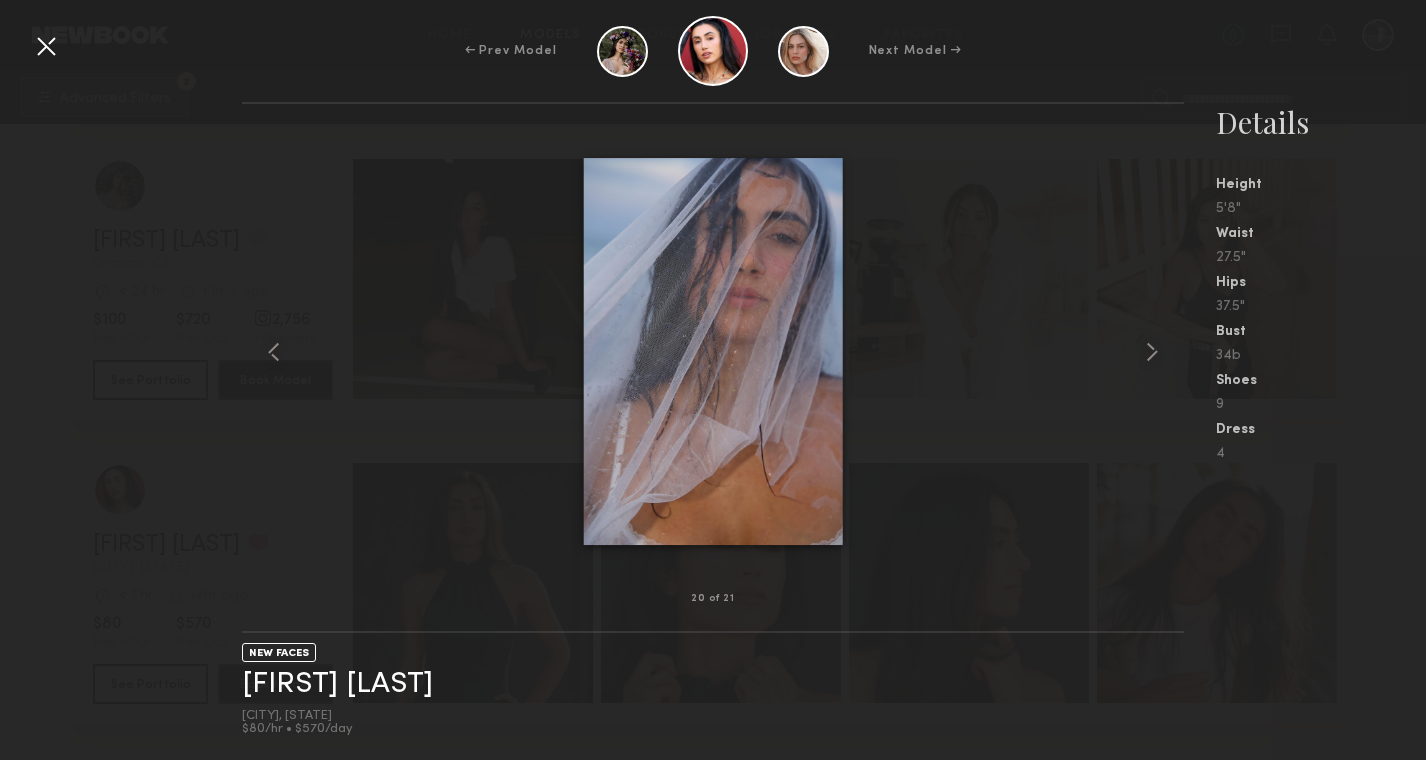 click at bounding box center (46, 46) 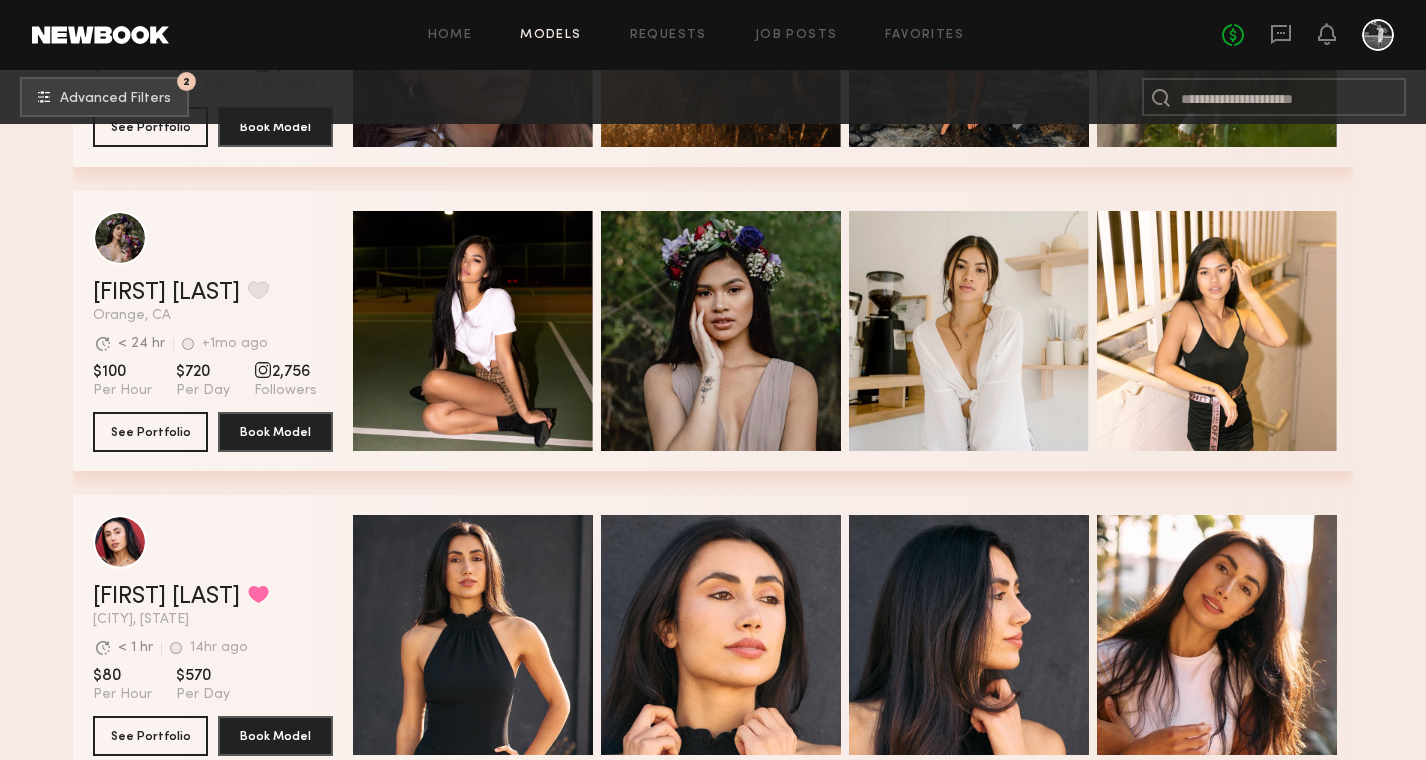 scroll, scrollTop: 6043, scrollLeft: 0, axis: vertical 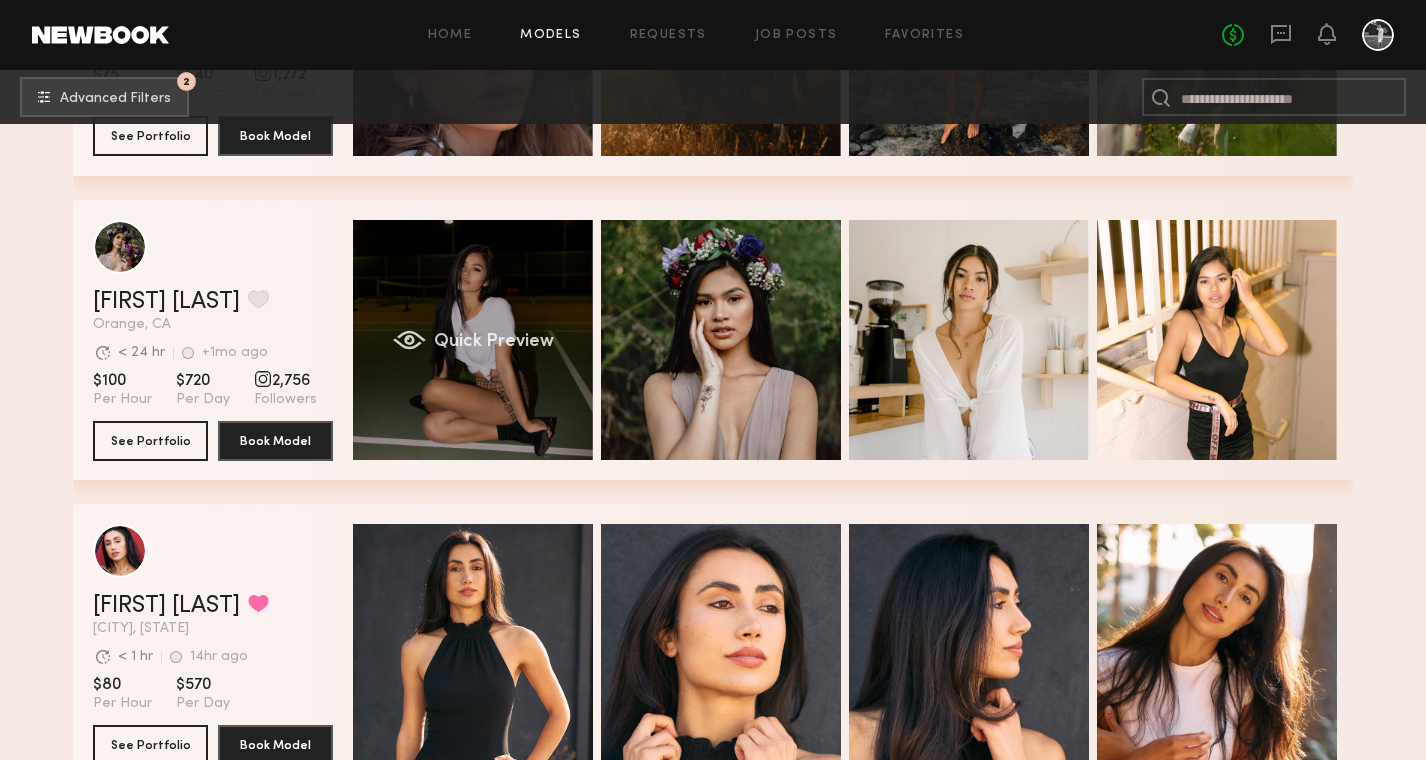 click on "Quick Preview" 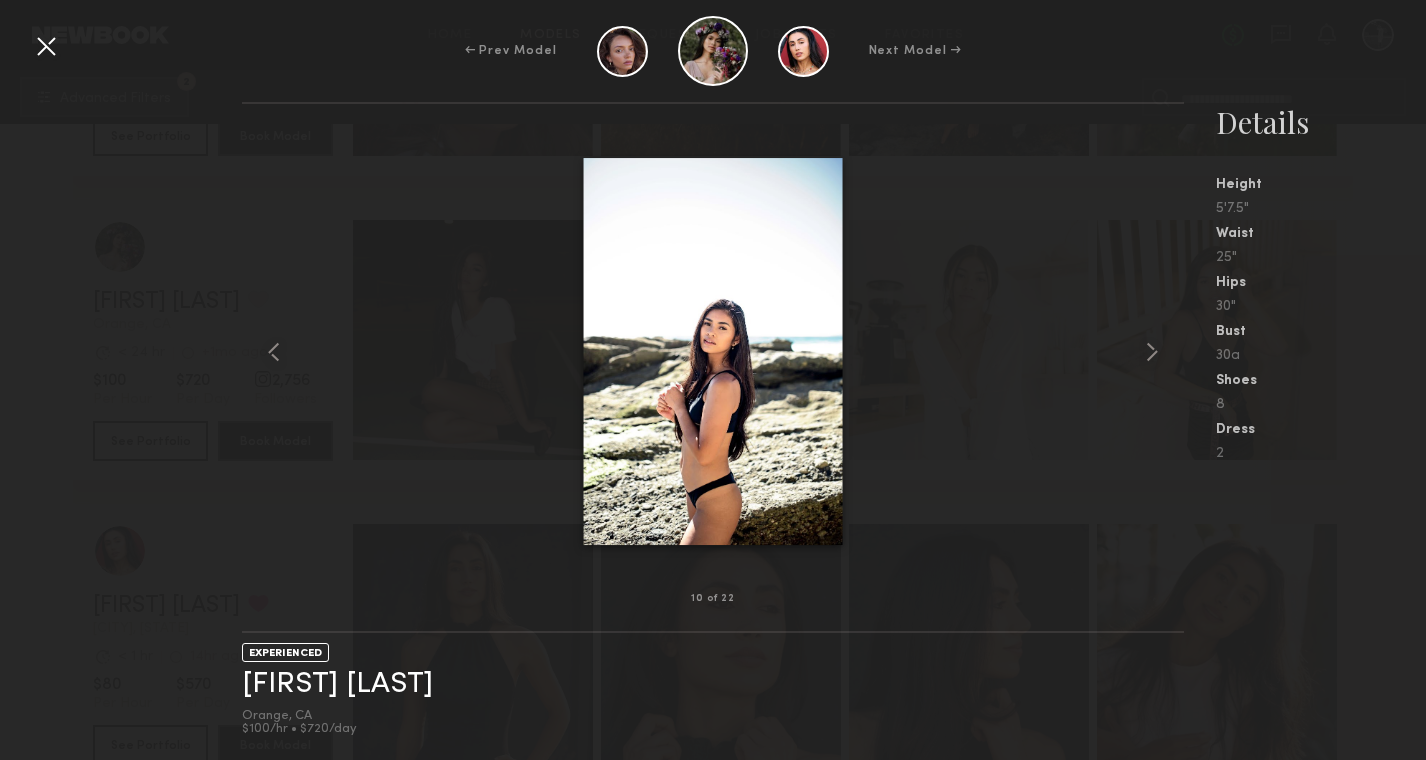 click on "← Prev Model   Next Model →" at bounding box center (713, 51) 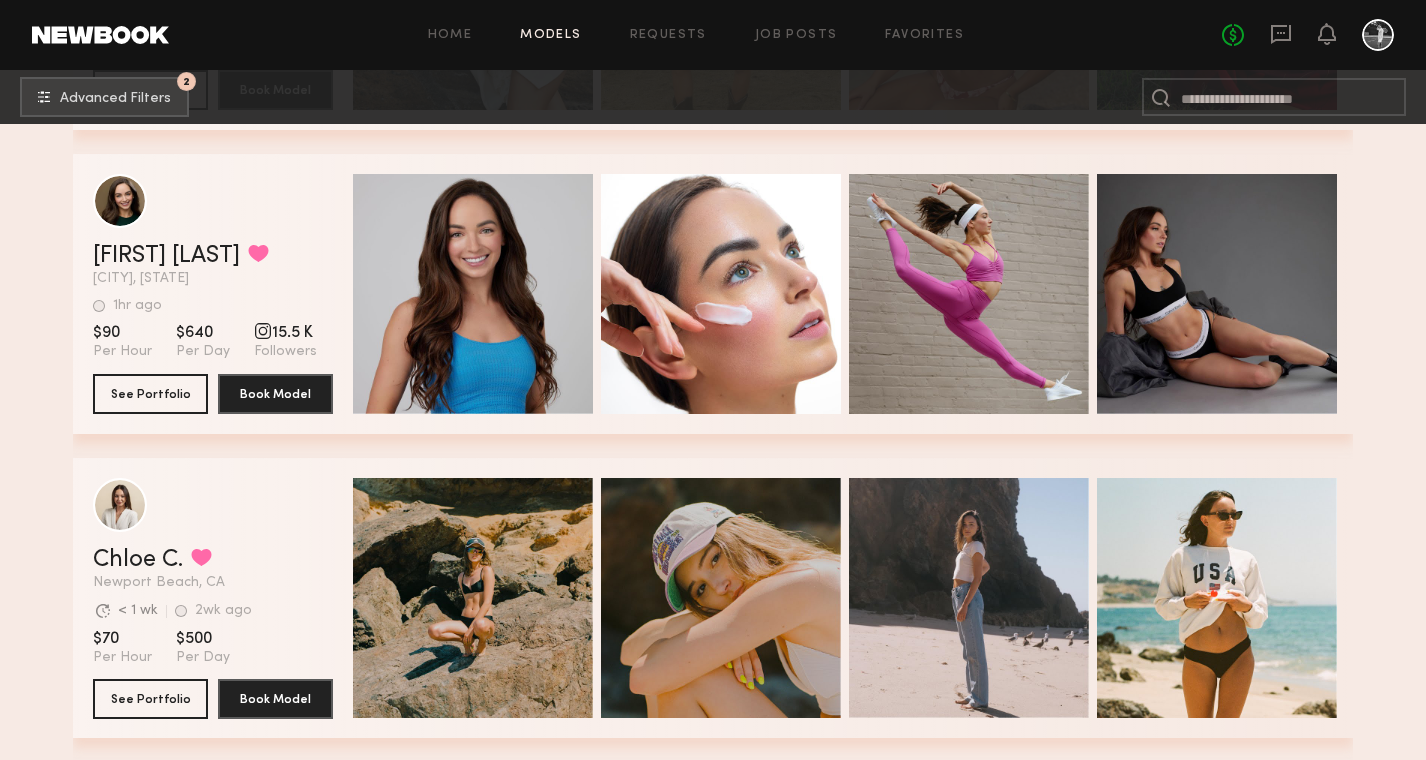scroll, scrollTop: 7629, scrollLeft: 0, axis: vertical 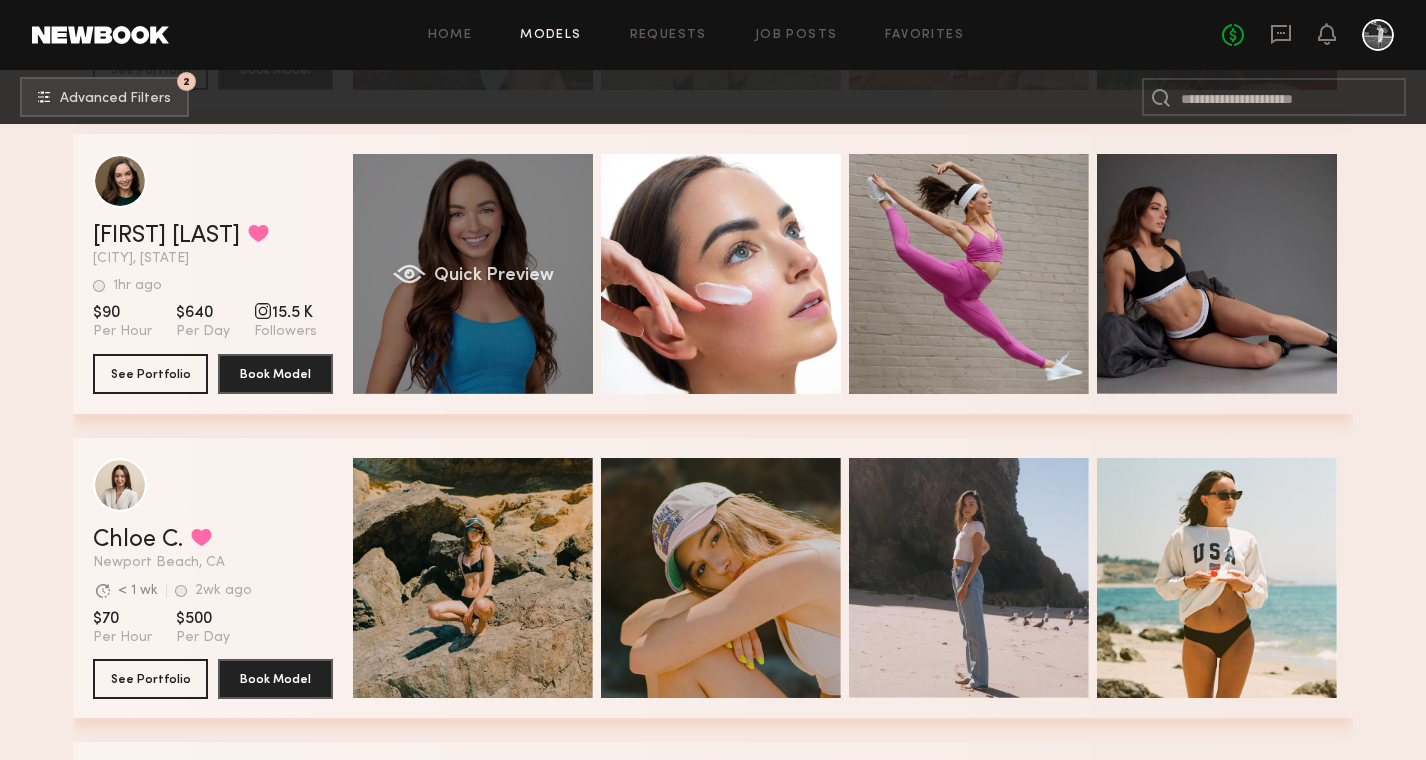 click on "Quick Preview" 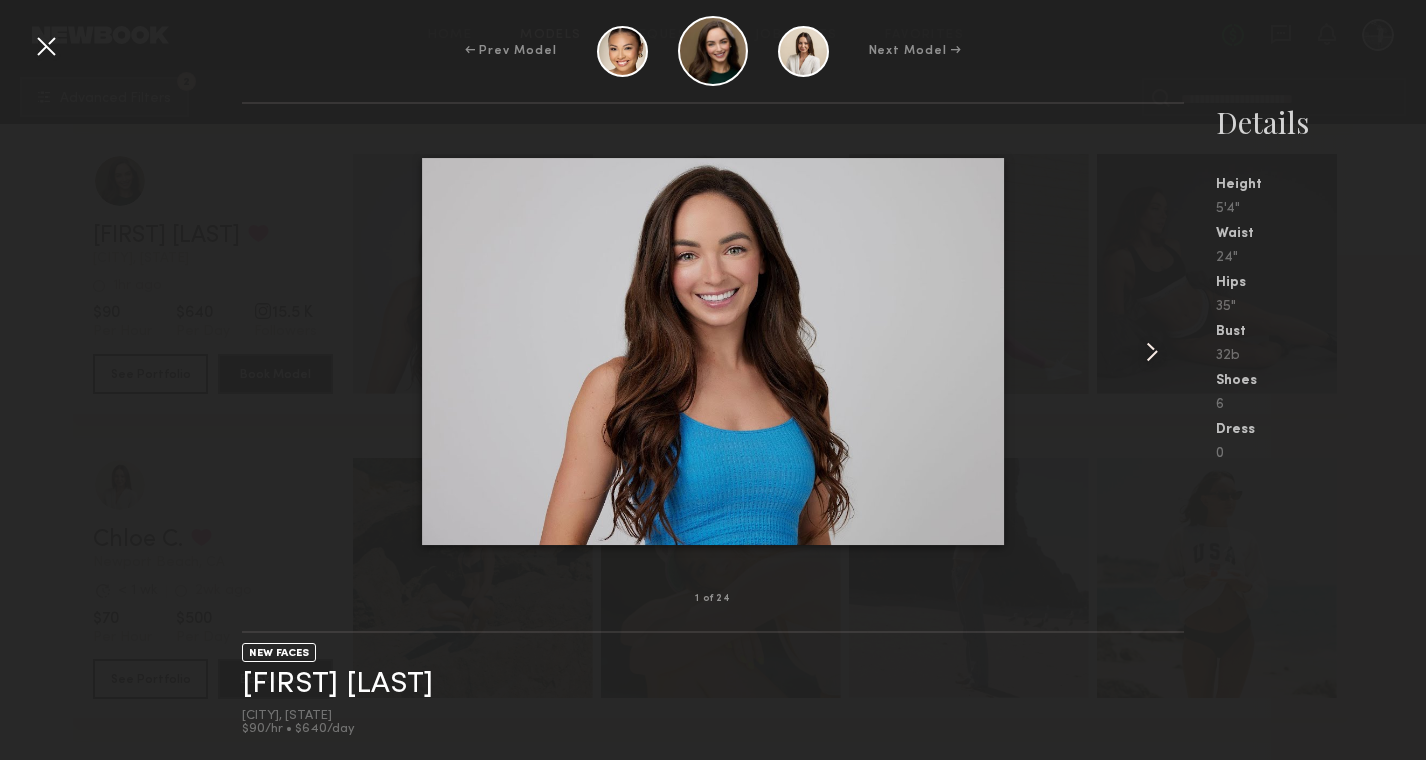 click at bounding box center (1152, 352) 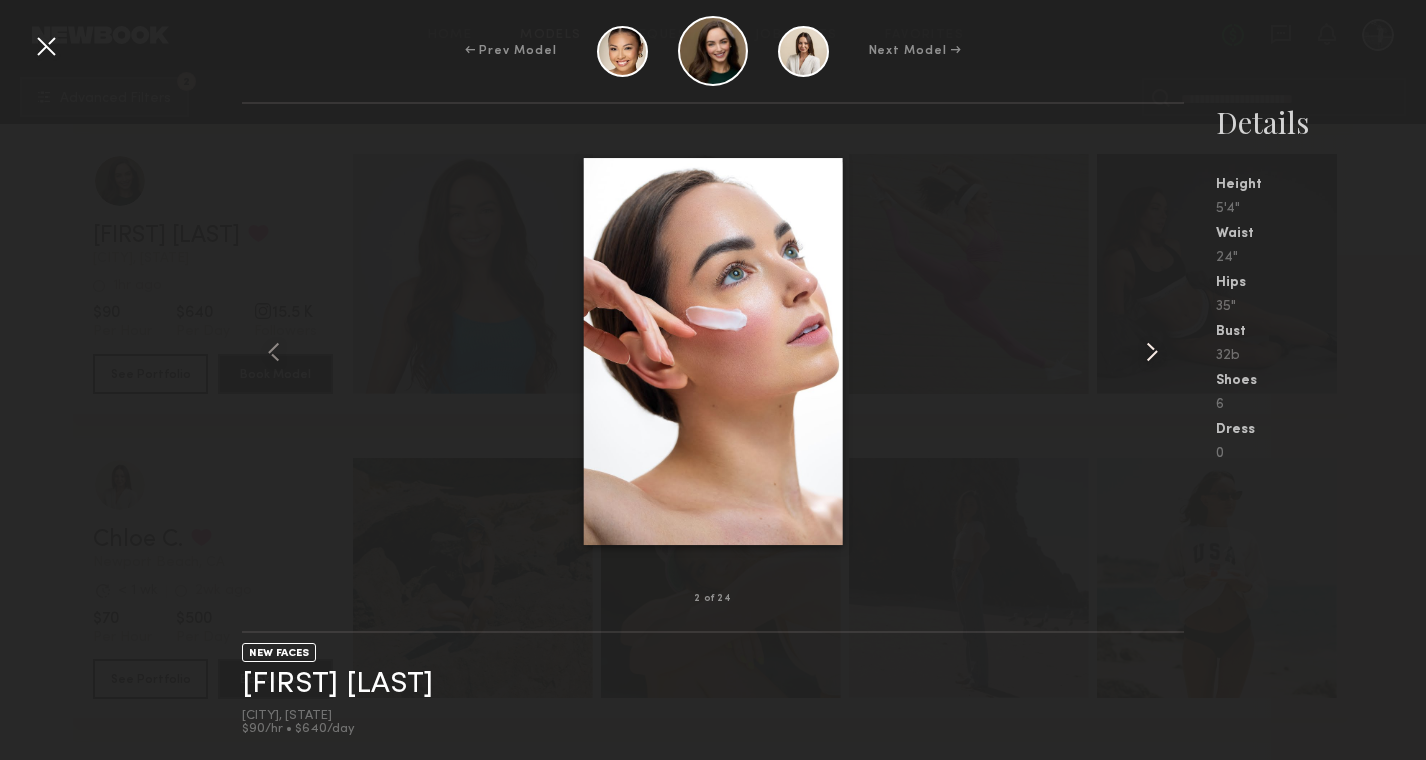 click at bounding box center [1152, 352] 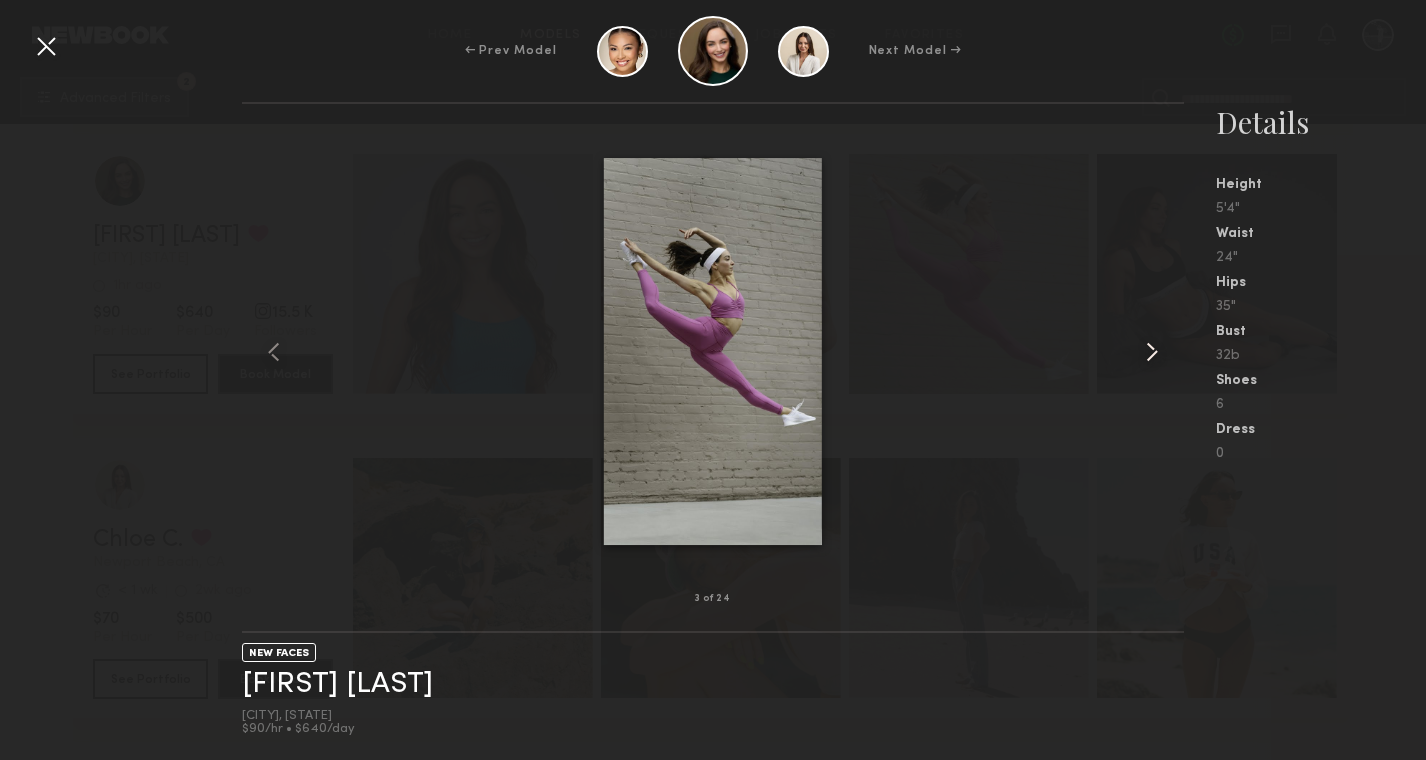 click at bounding box center (1152, 352) 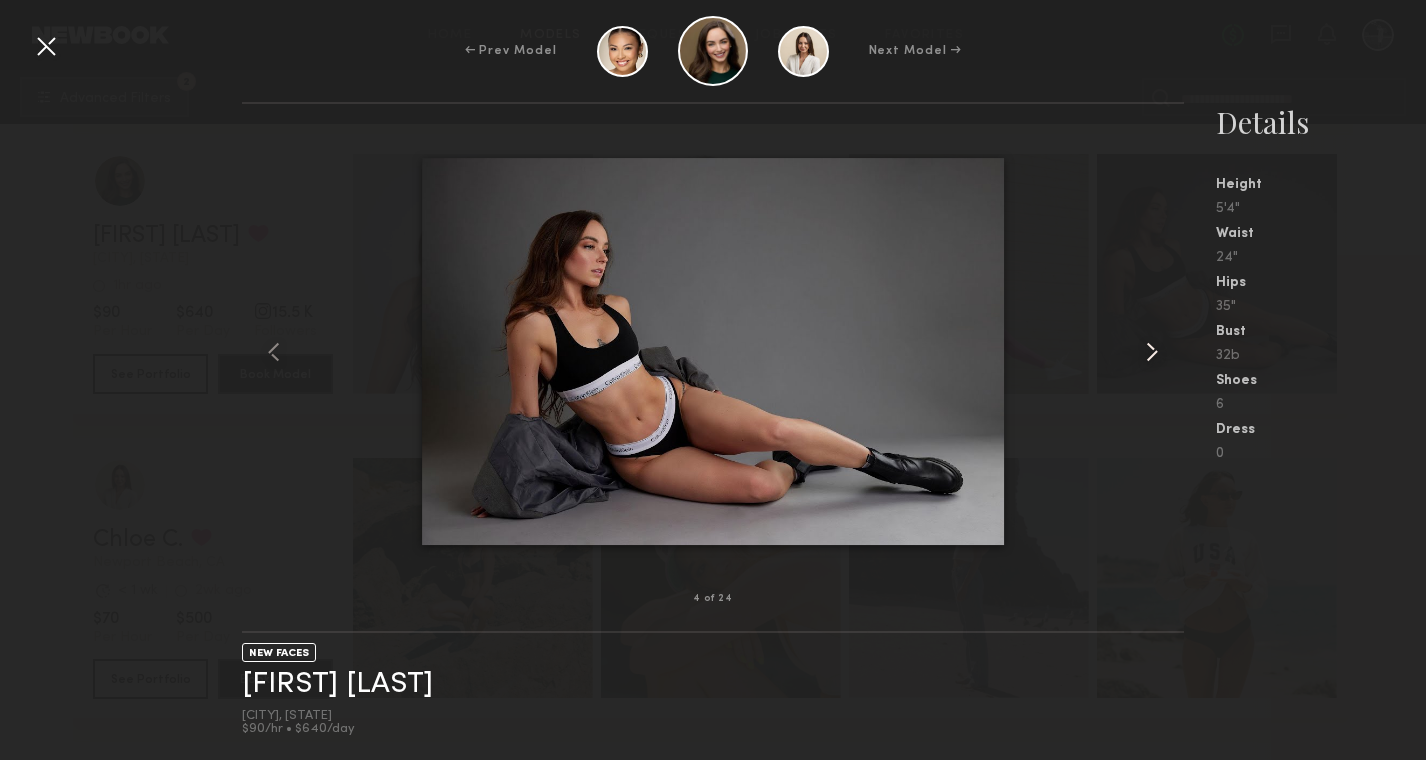 click at bounding box center (1152, 352) 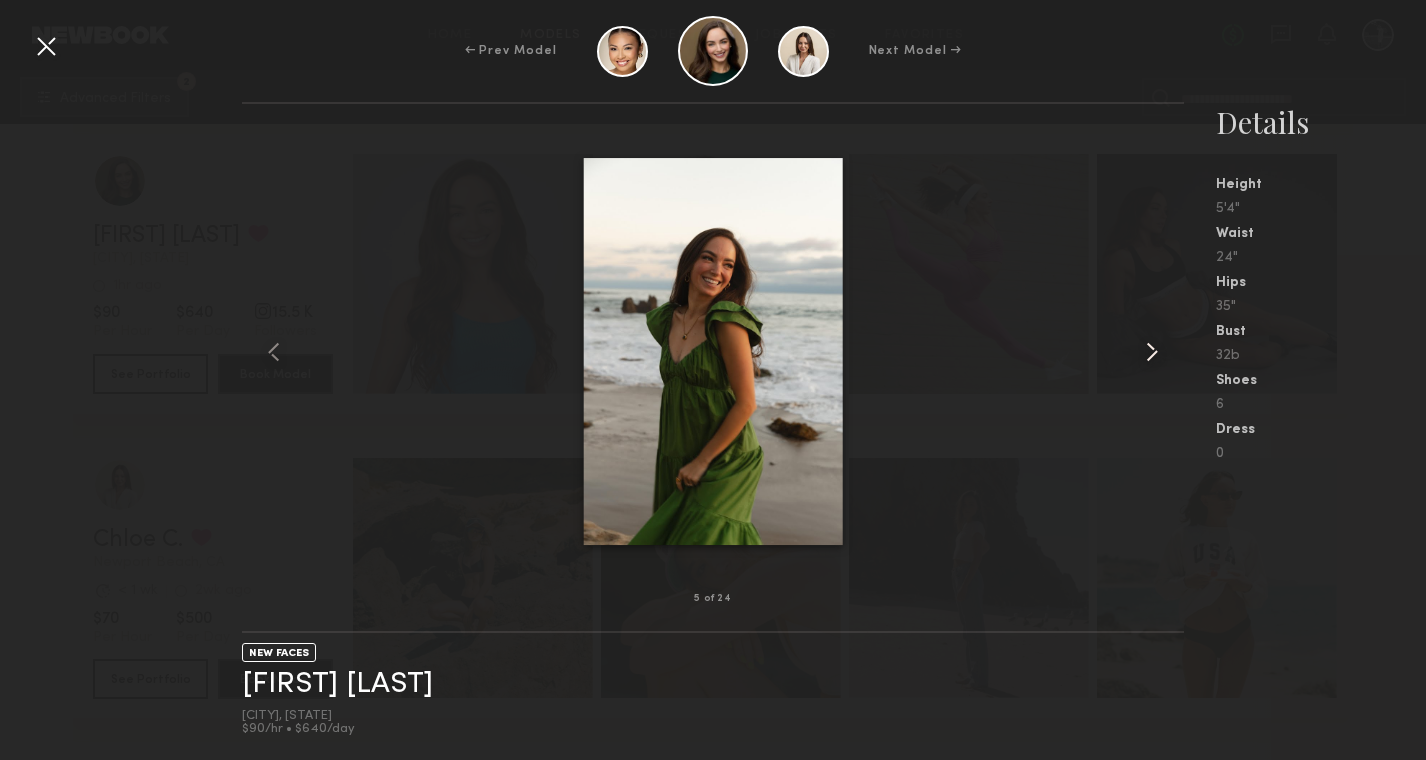 click at bounding box center (1152, 352) 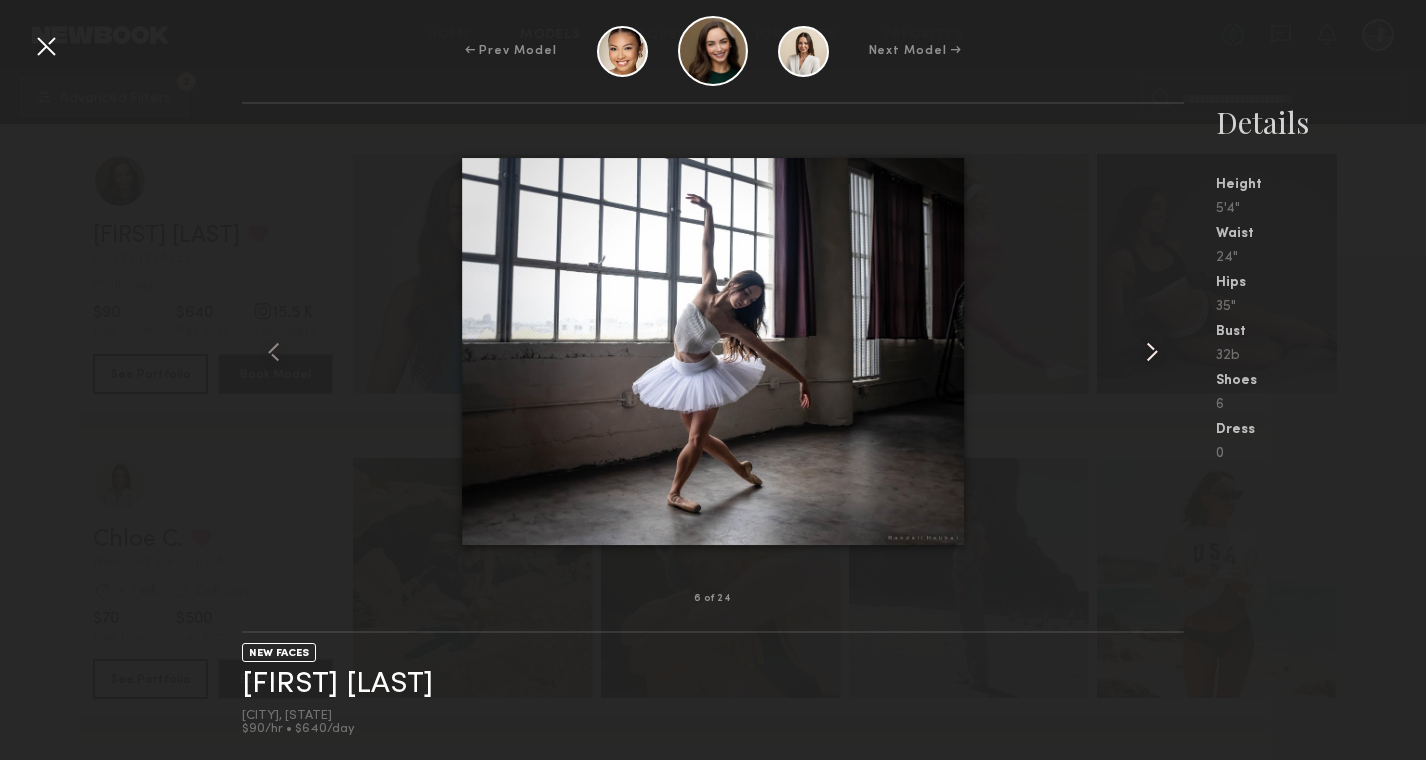 click at bounding box center (1152, 352) 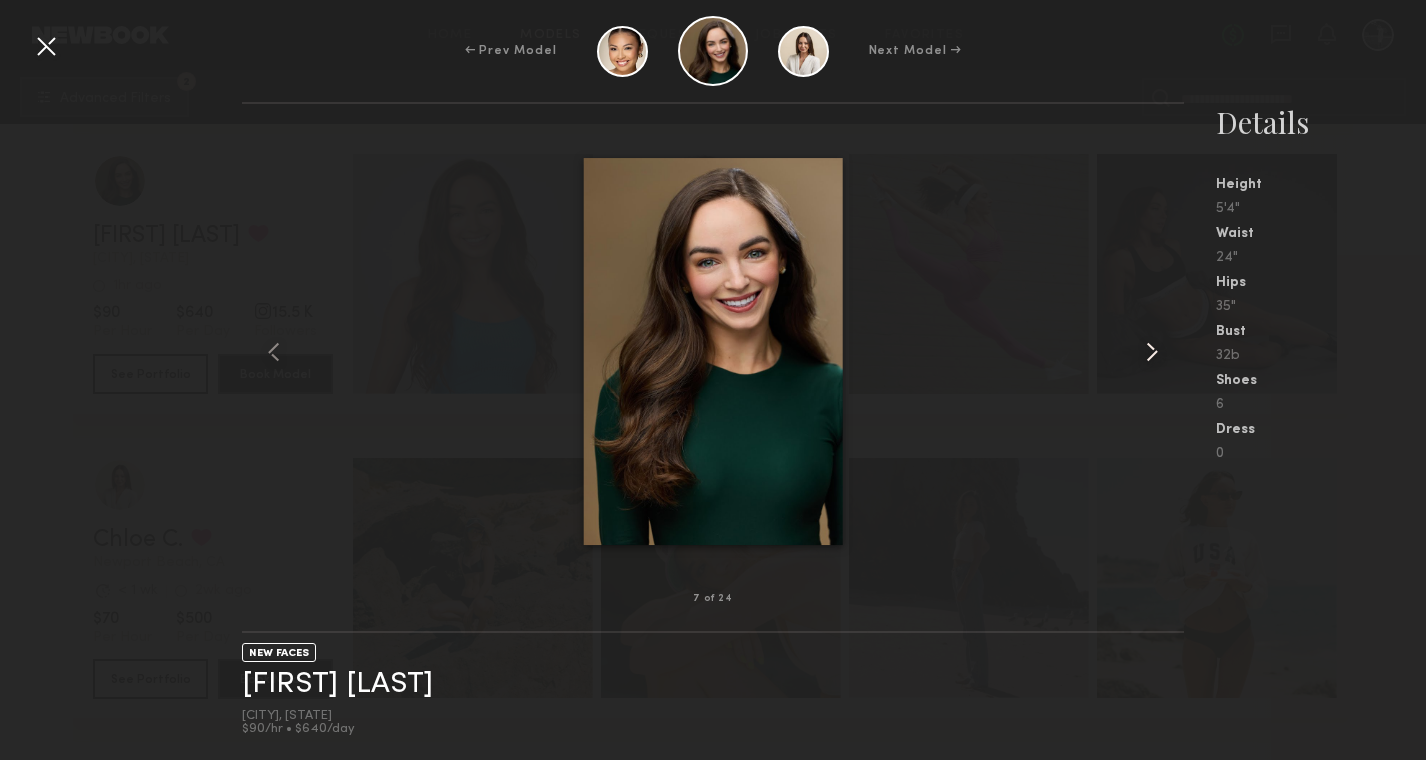 click at bounding box center [1152, 352] 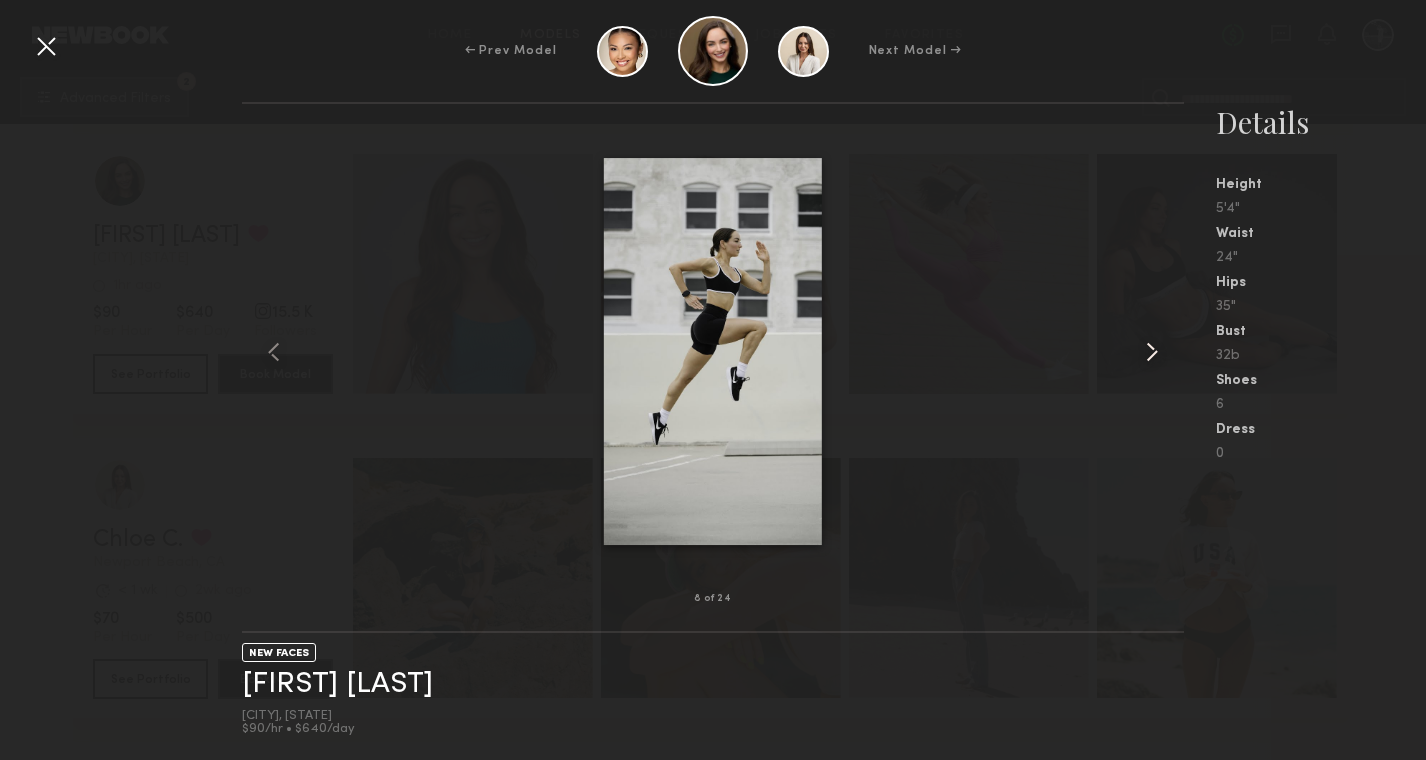 click at bounding box center (1152, 352) 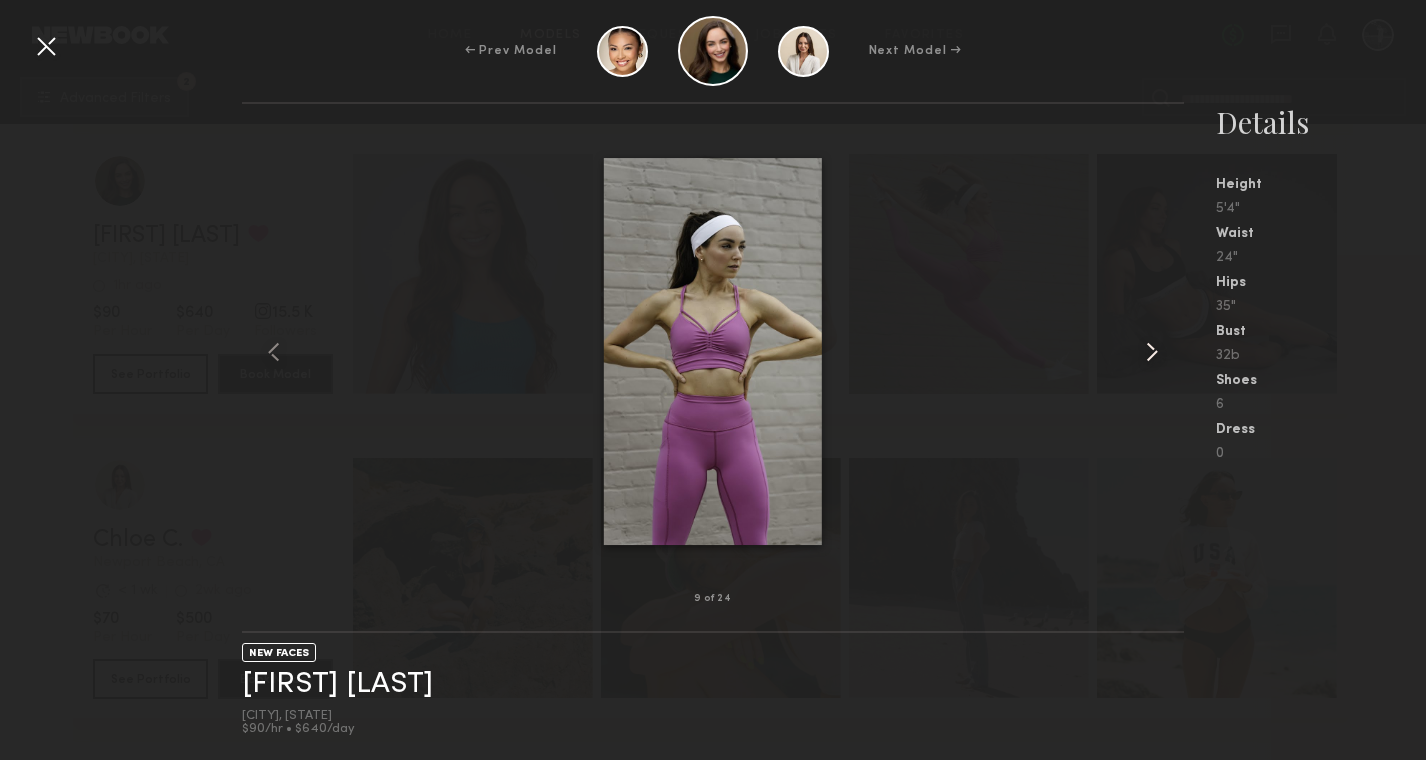 click at bounding box center (1152, 352) 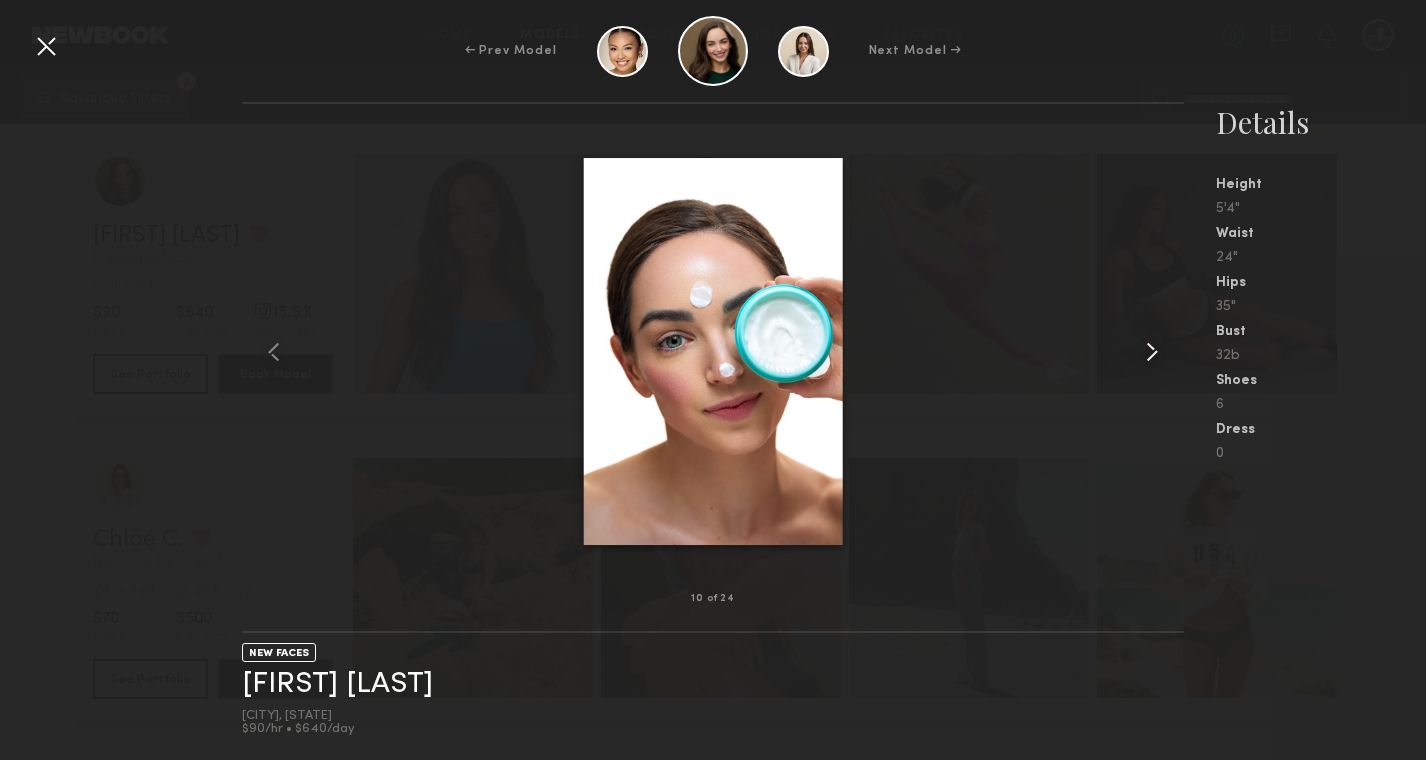 click at bounding box center (1152, 352) 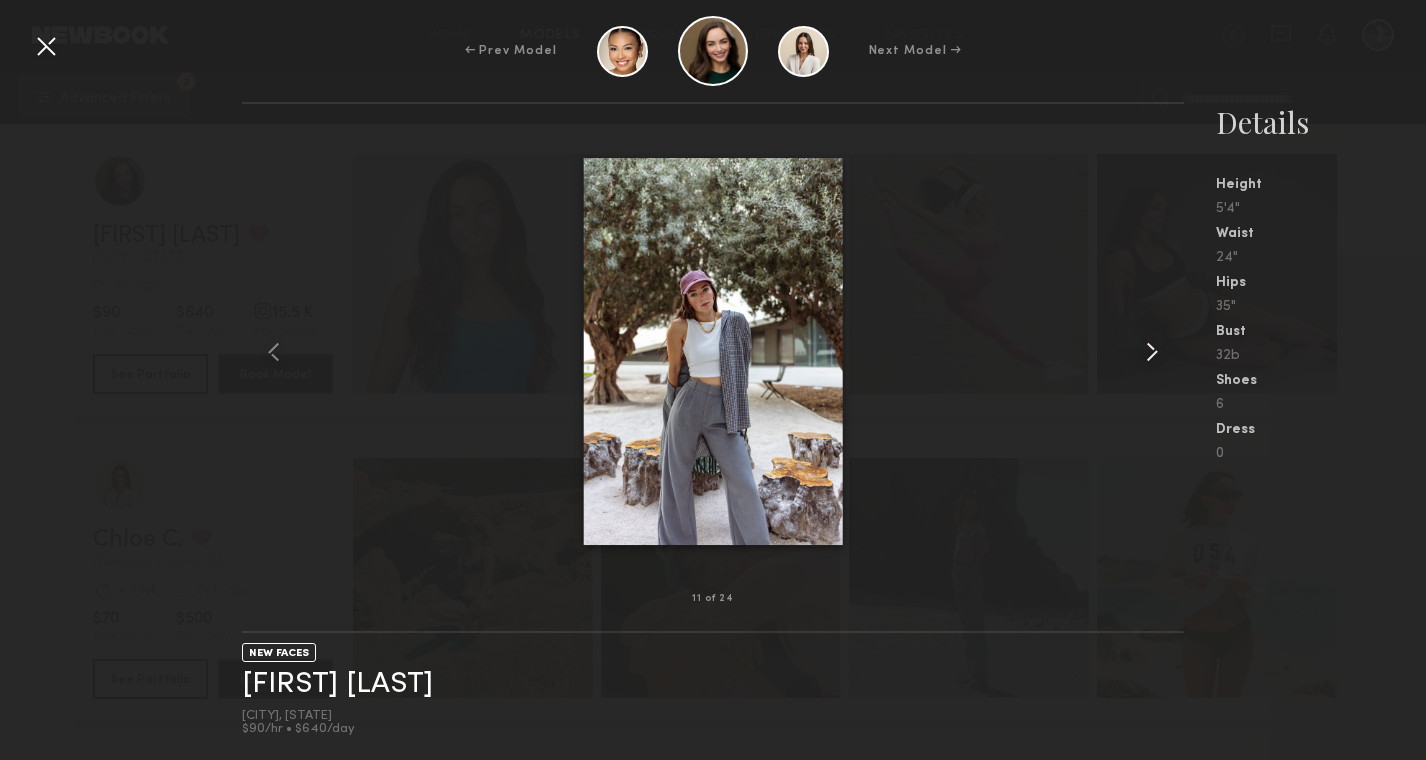 click at bounding box center [1152, 352] 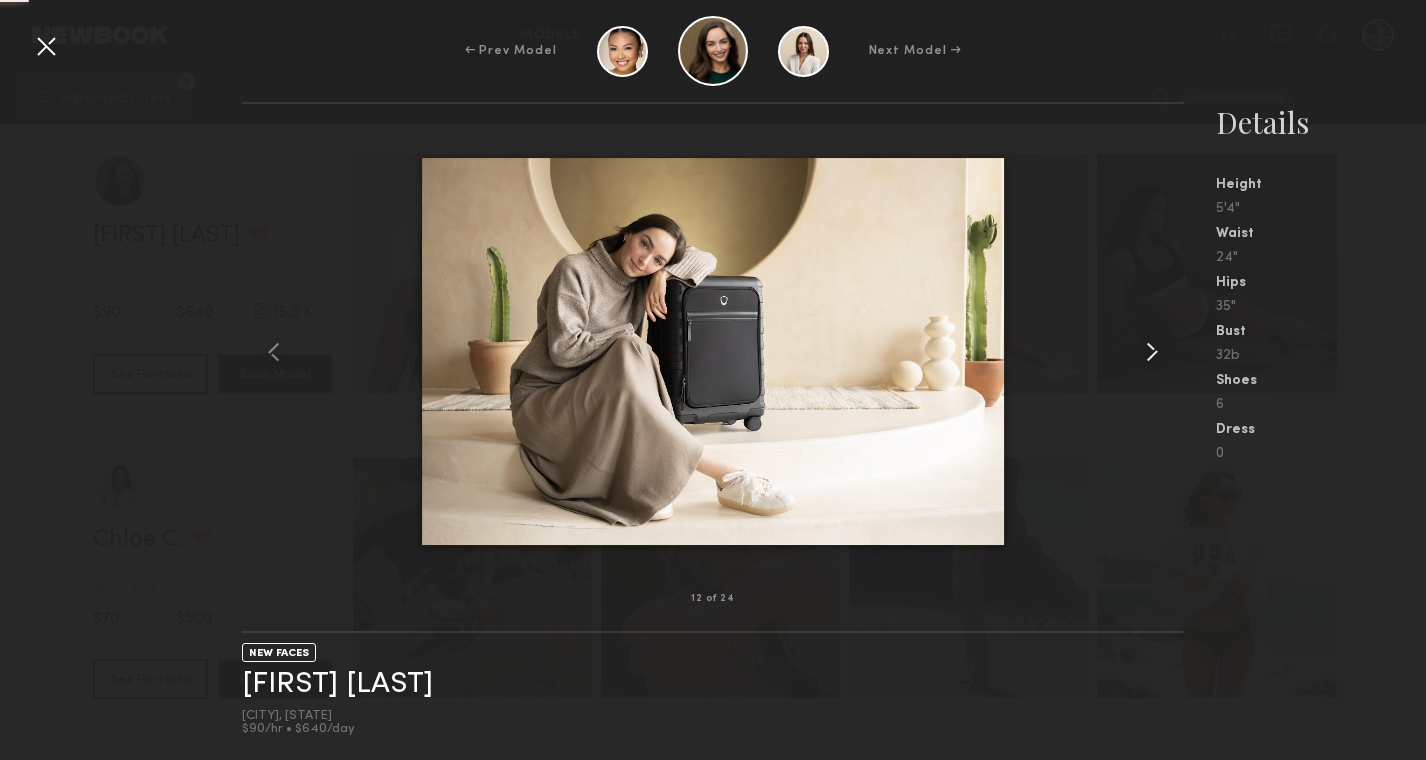 click at bounding box center (1152, 352) 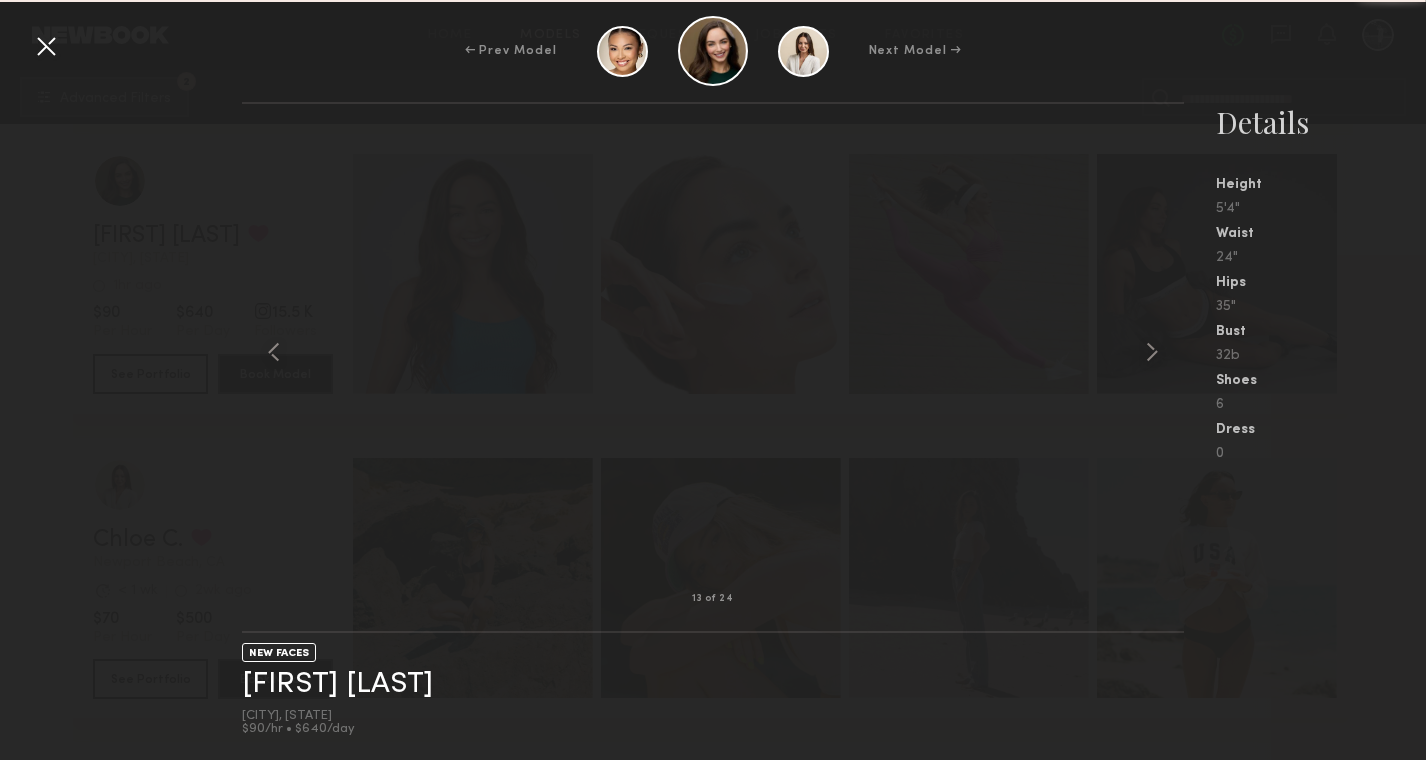 click at bounding box center [1152, 352] 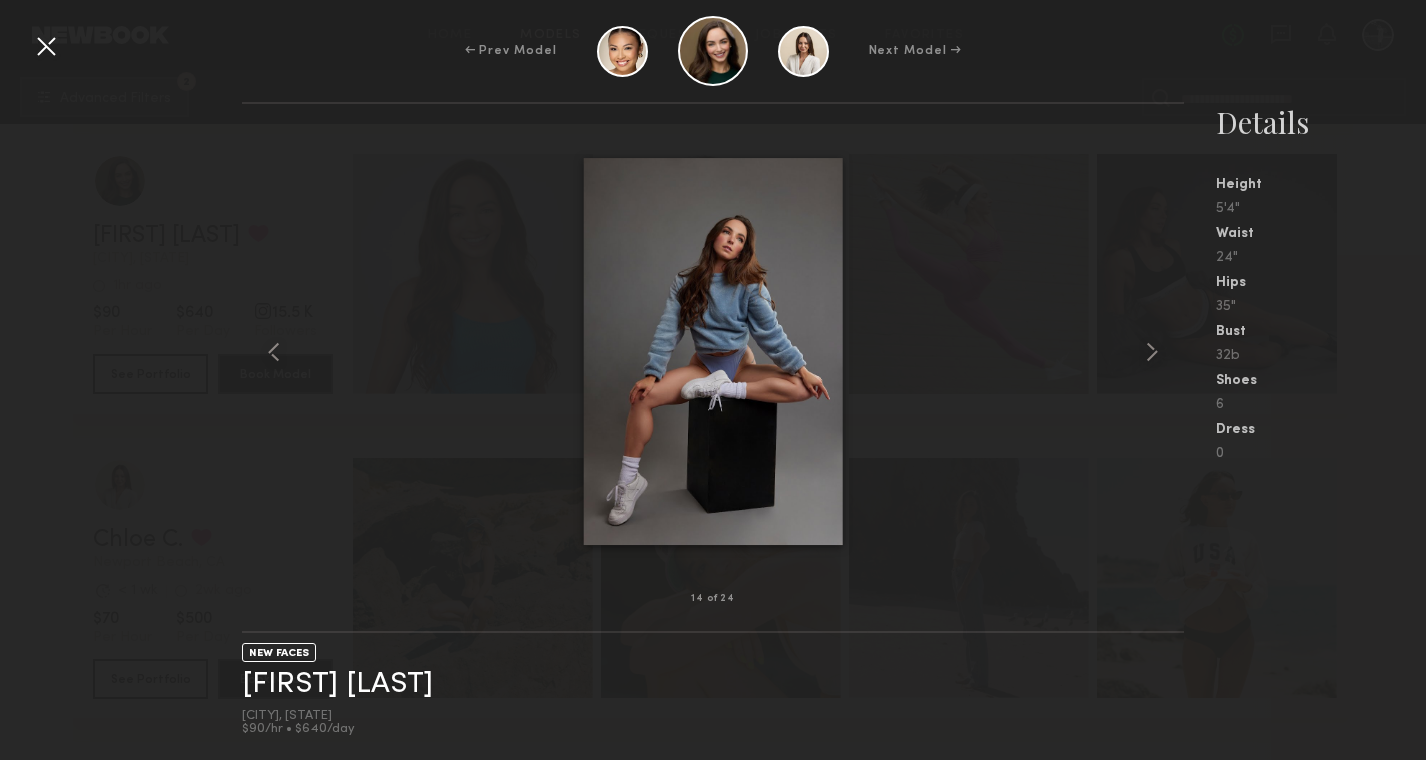 click at bounding box center (1152, 352) 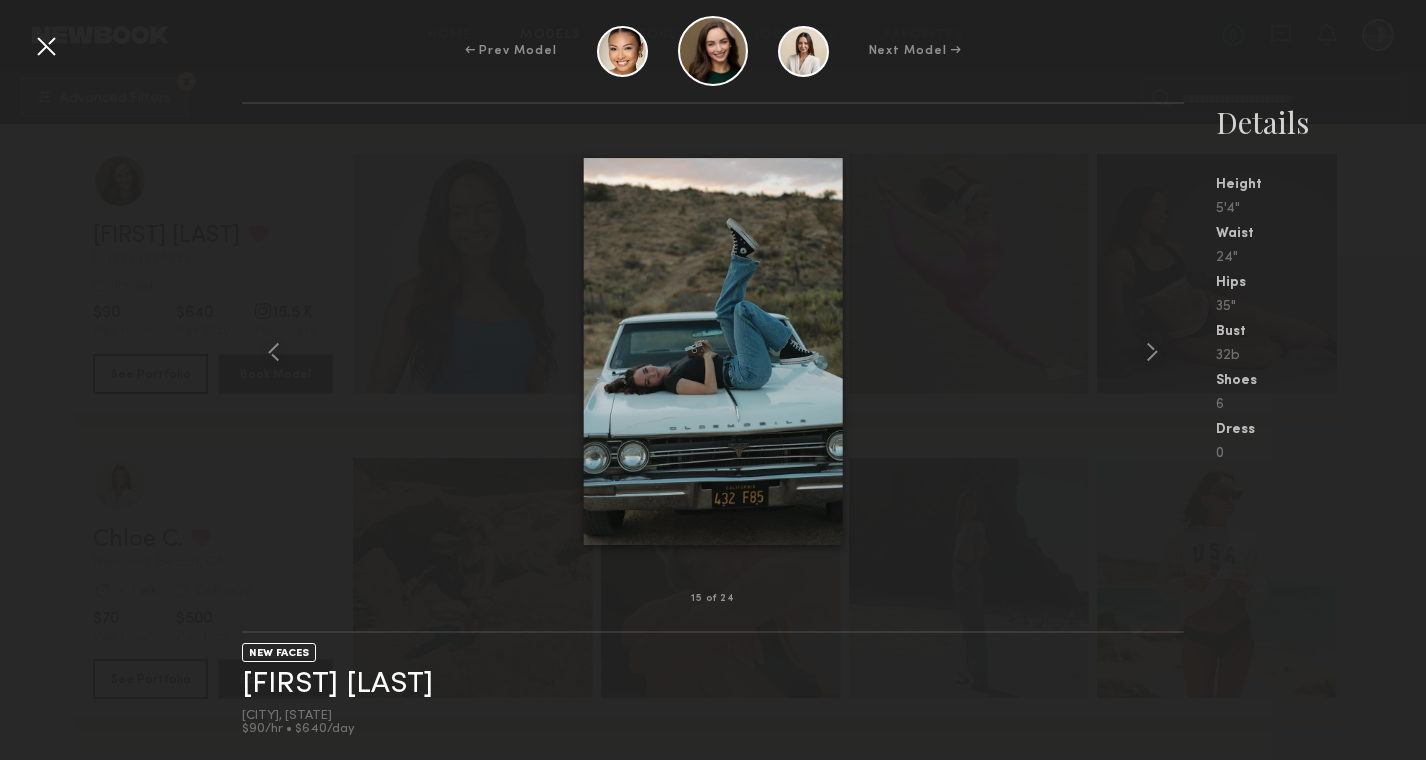 click at bounding box center [1152, 352] 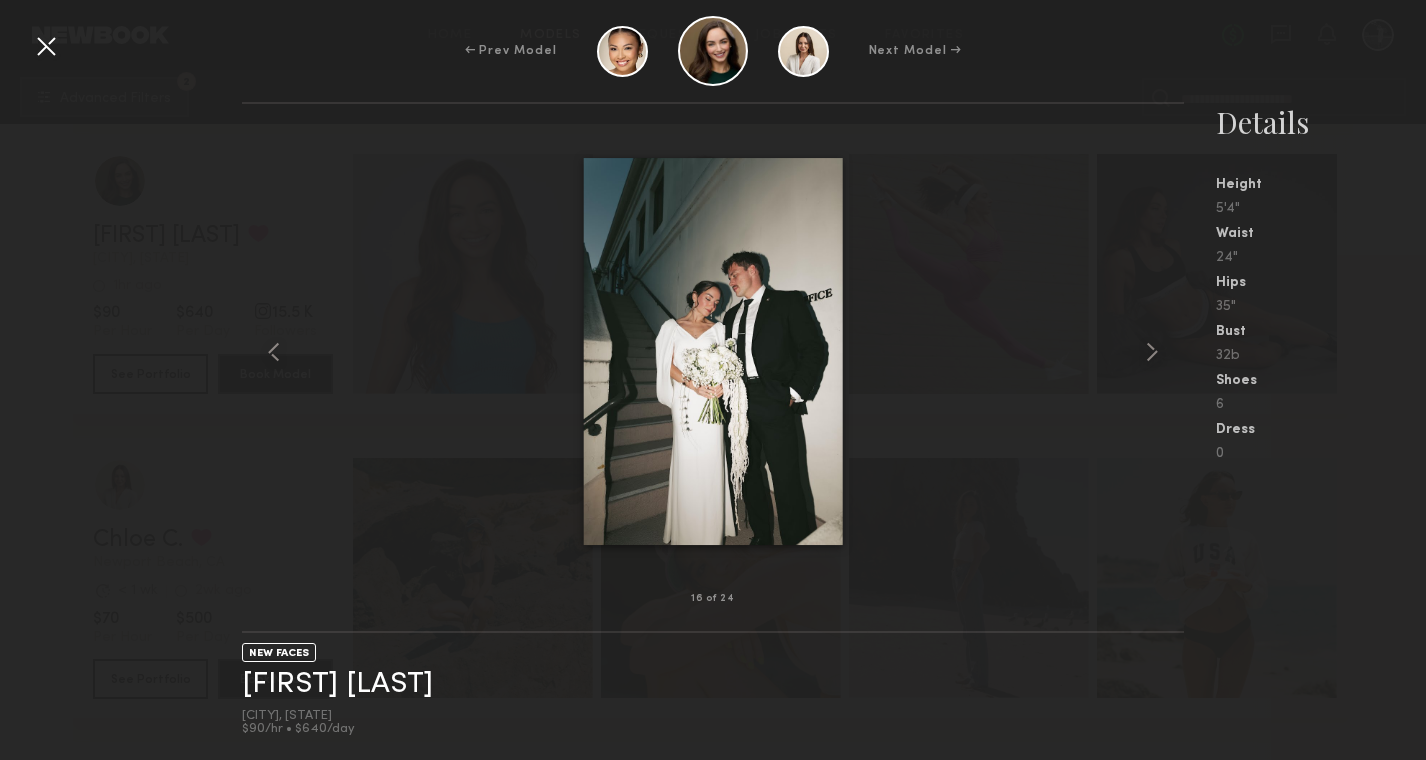 click at bounding box center (1152, 352) 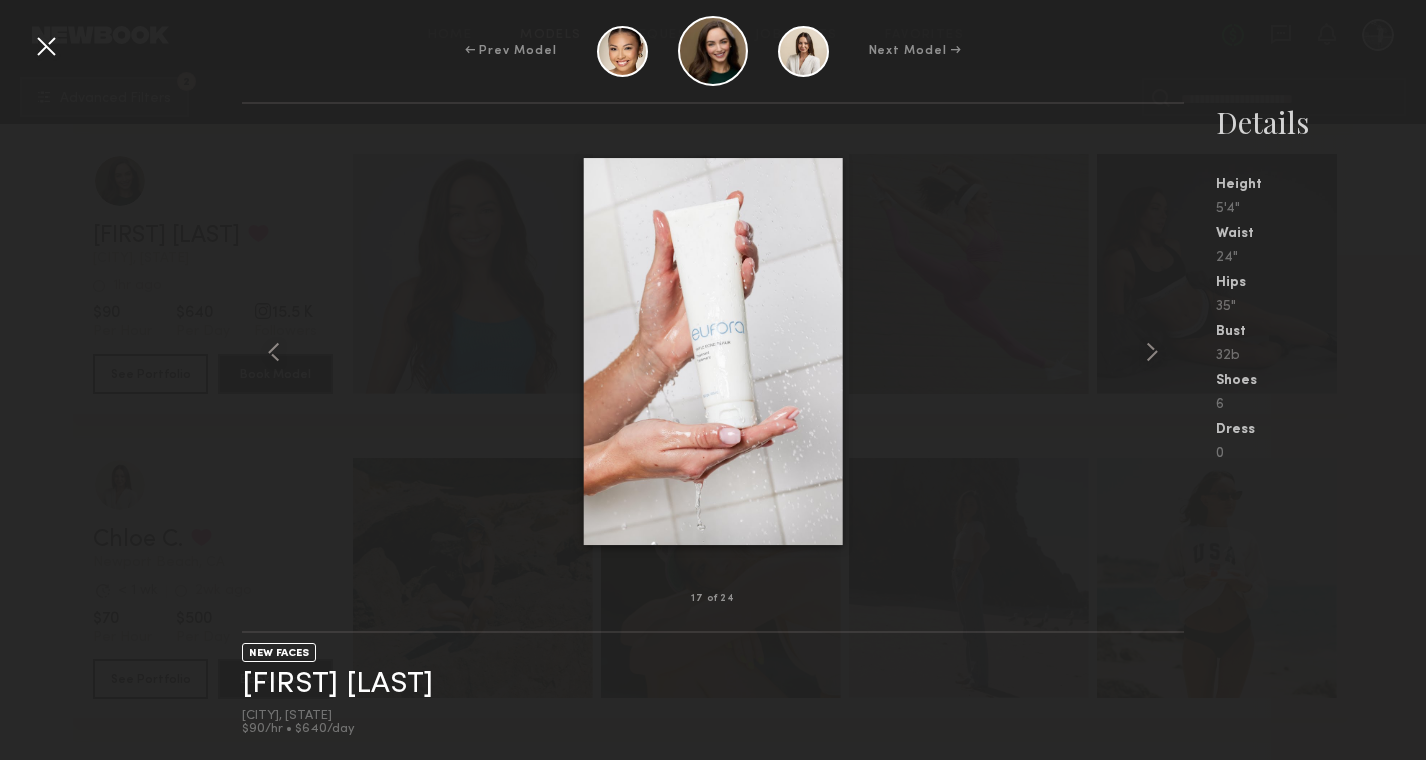 click at bounding box center [1152, 352] 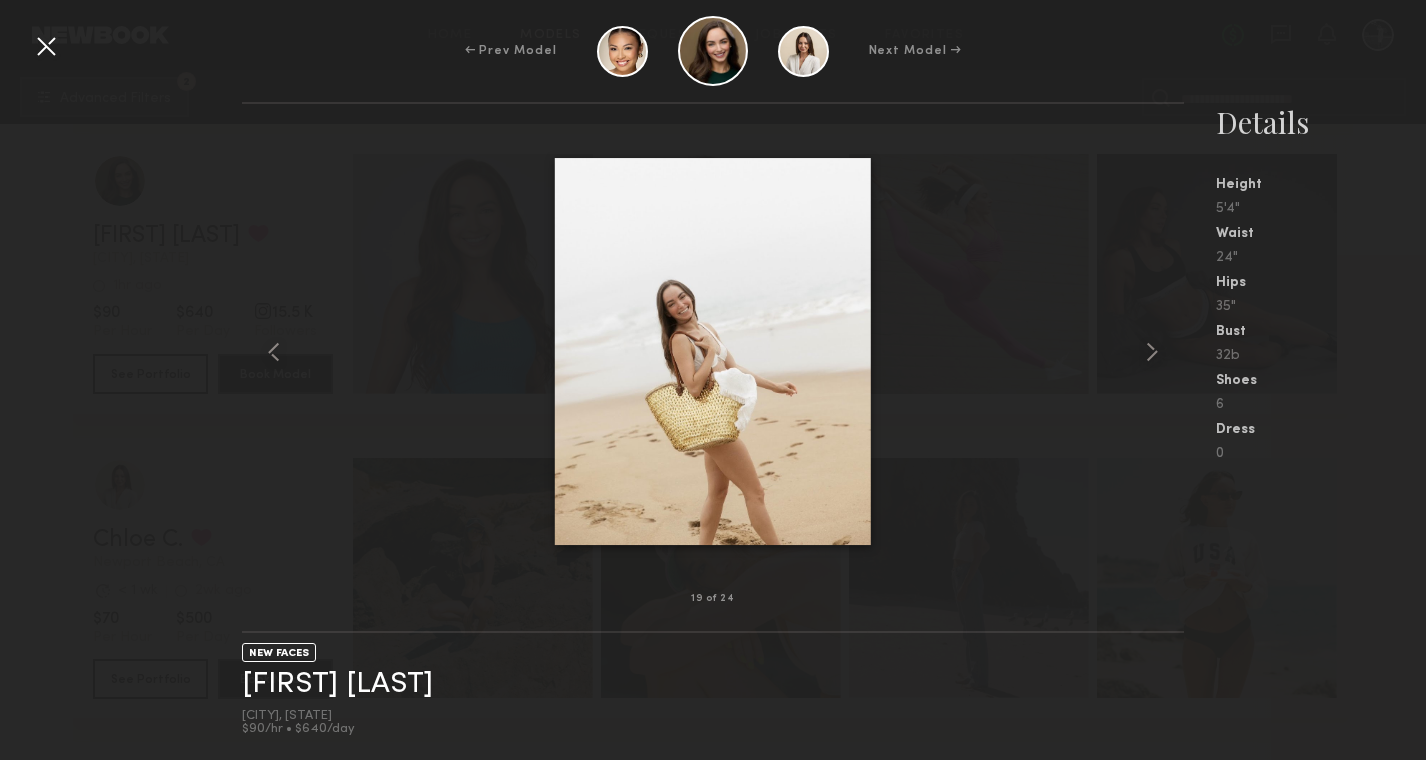 click at bounding box center [1152, 352] 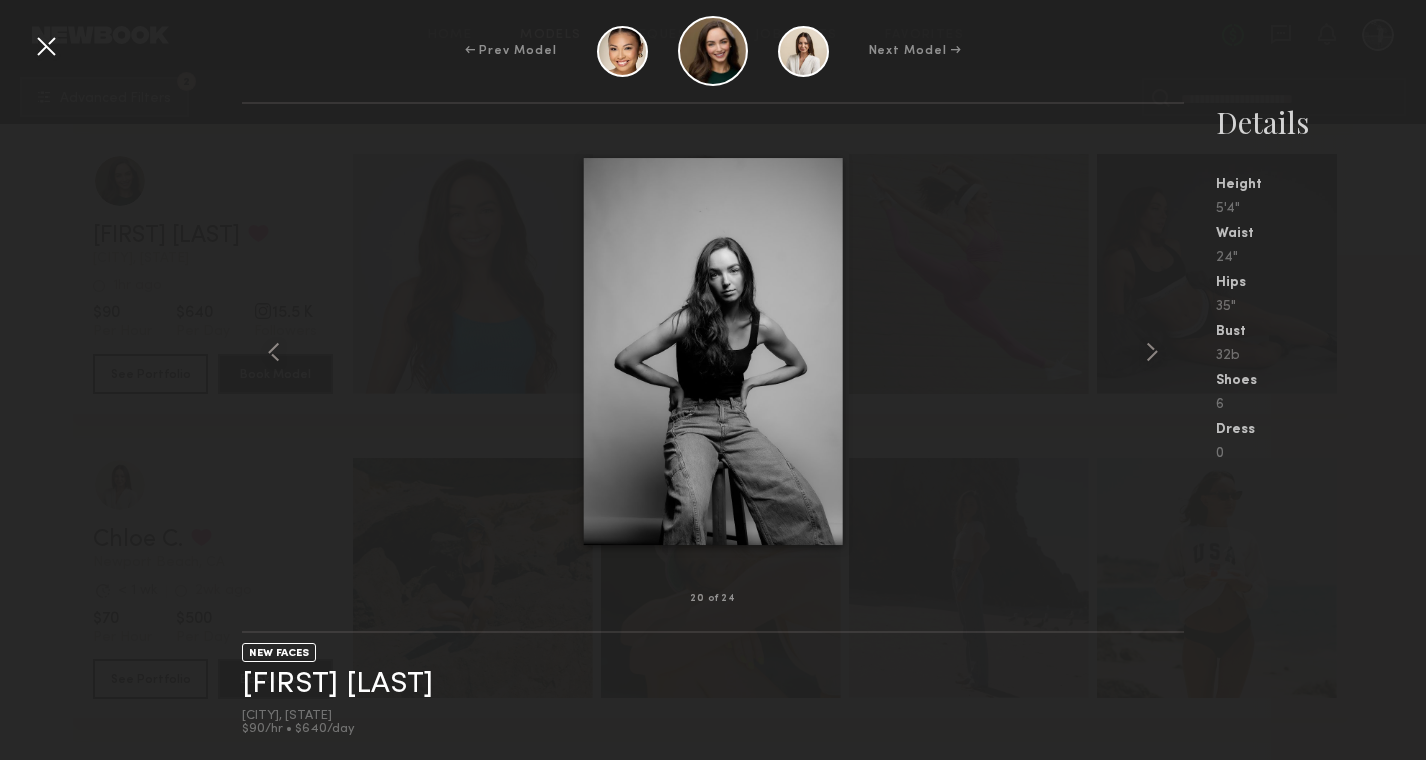 click at bounding box center [1152, 352] 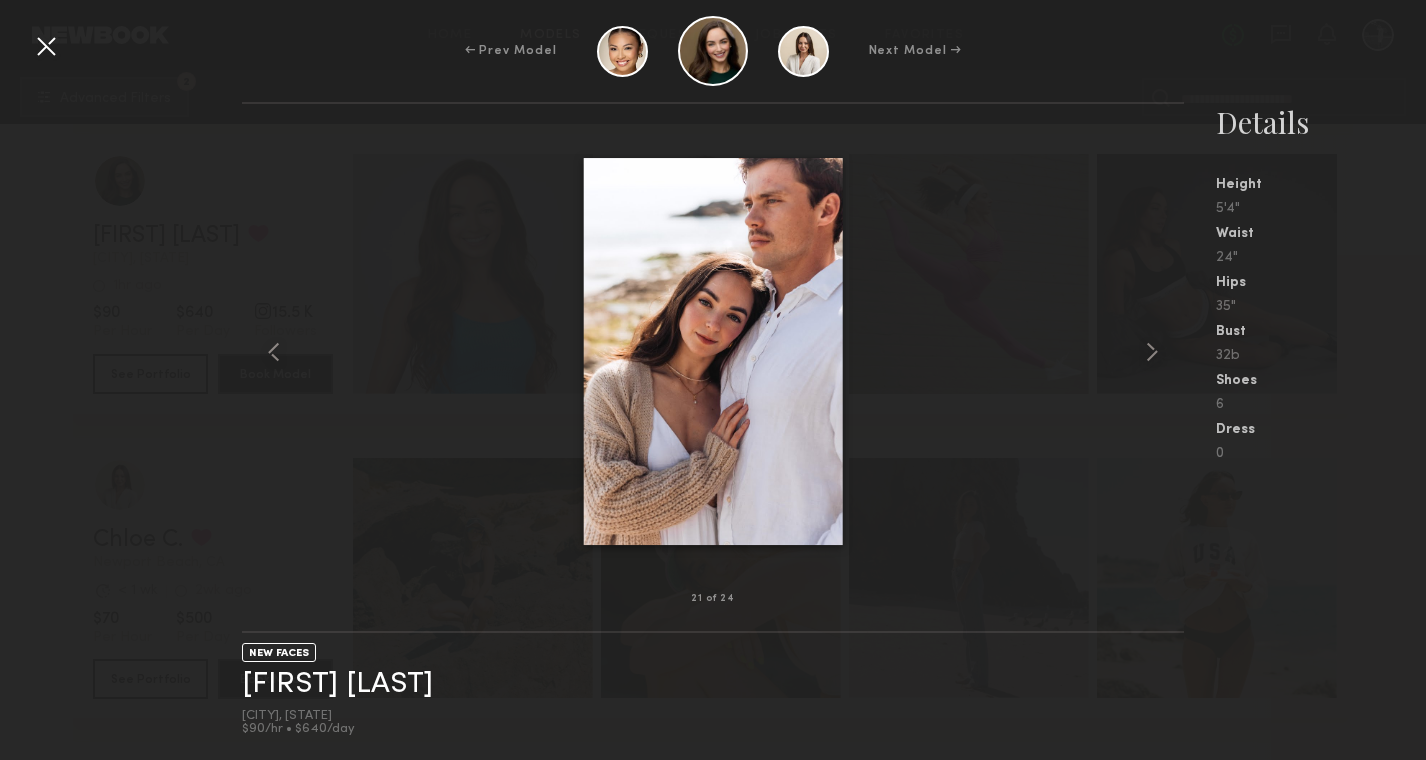click at bounding box center [1152, 352] 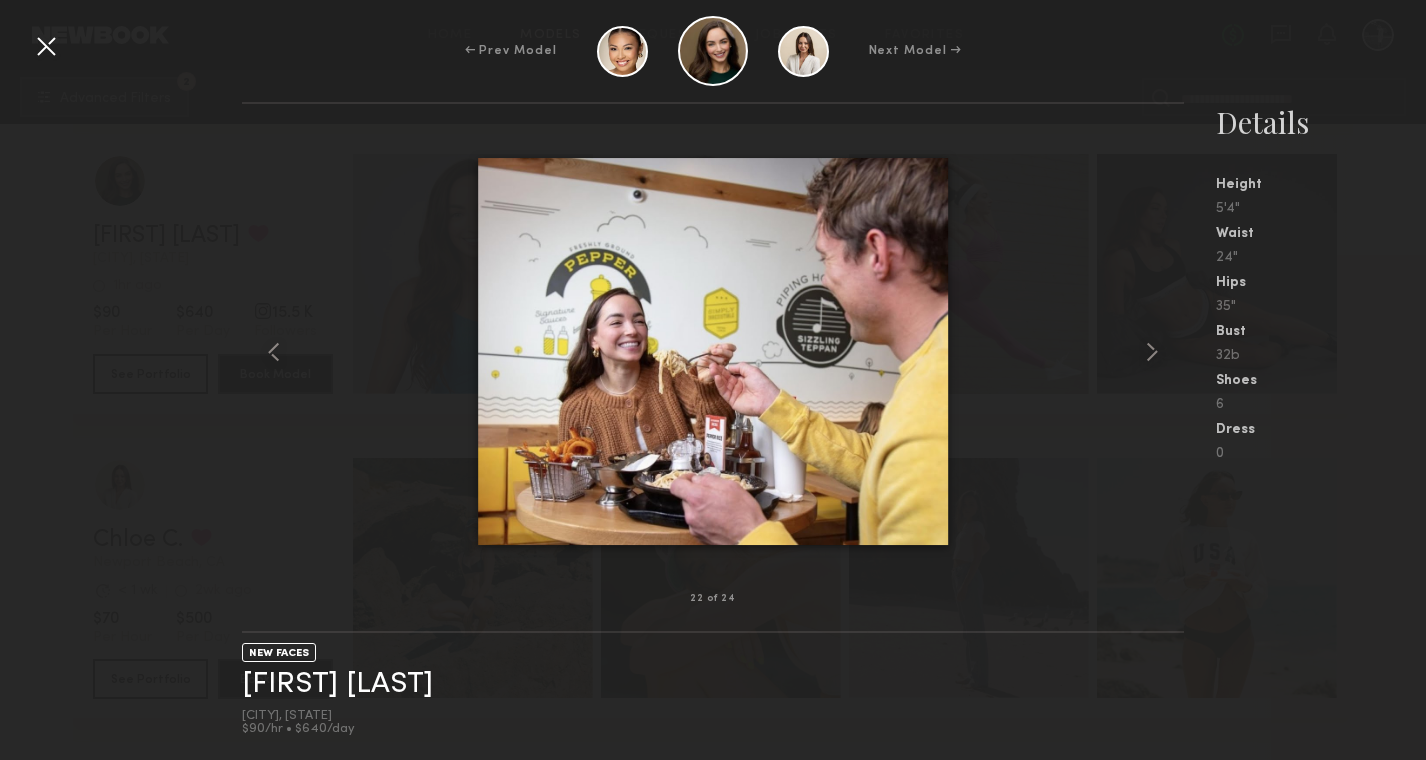 click at bounding box center (1152, 352) 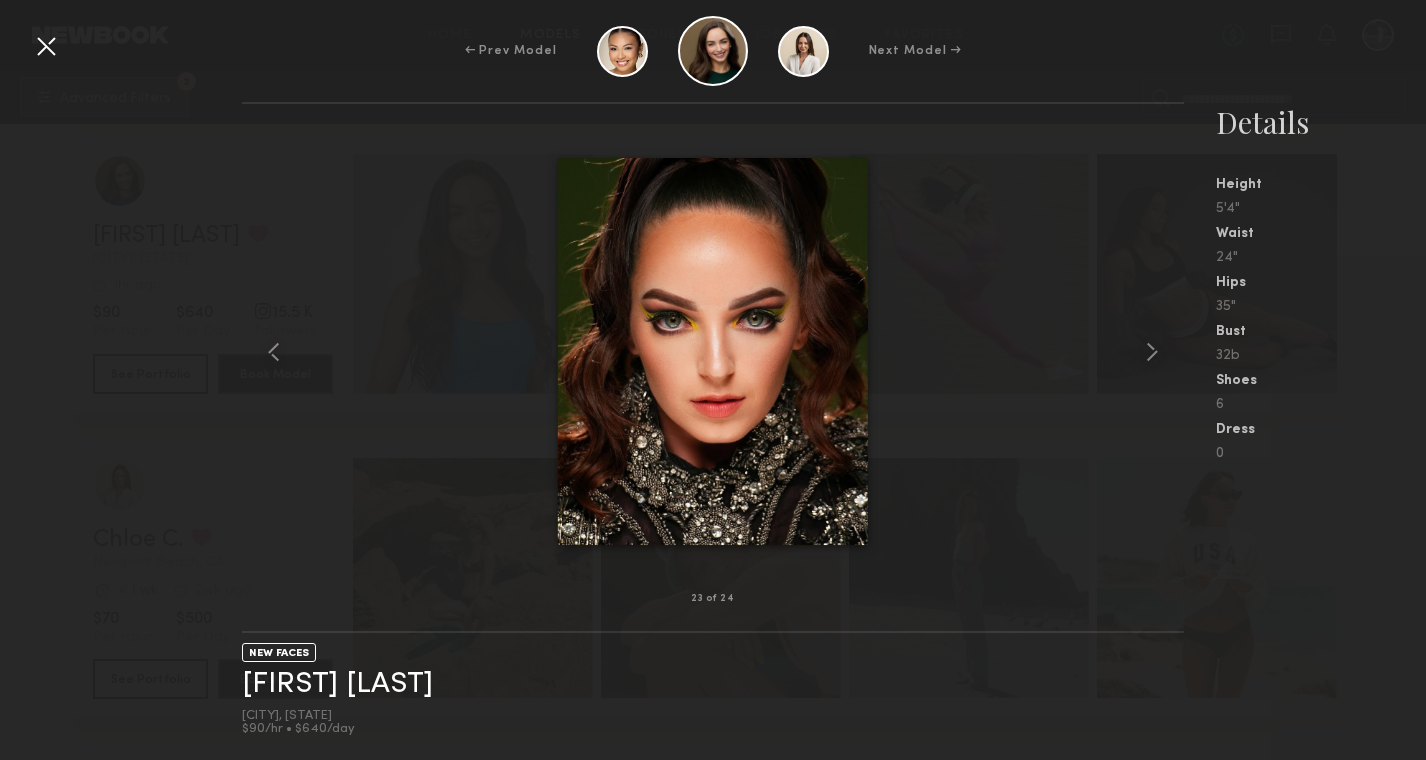 click at bounding box center (1152, 352) 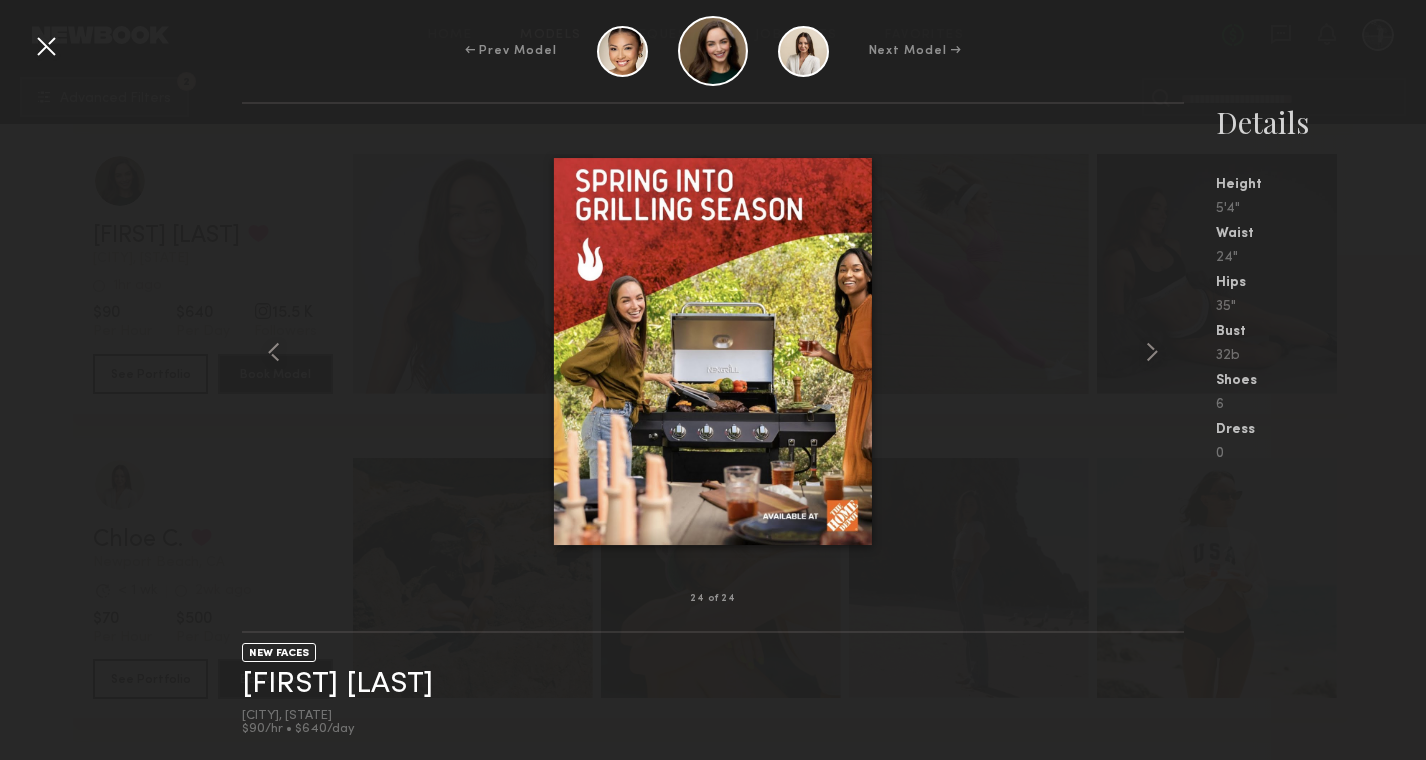 click at bounding box center (1152, 352) 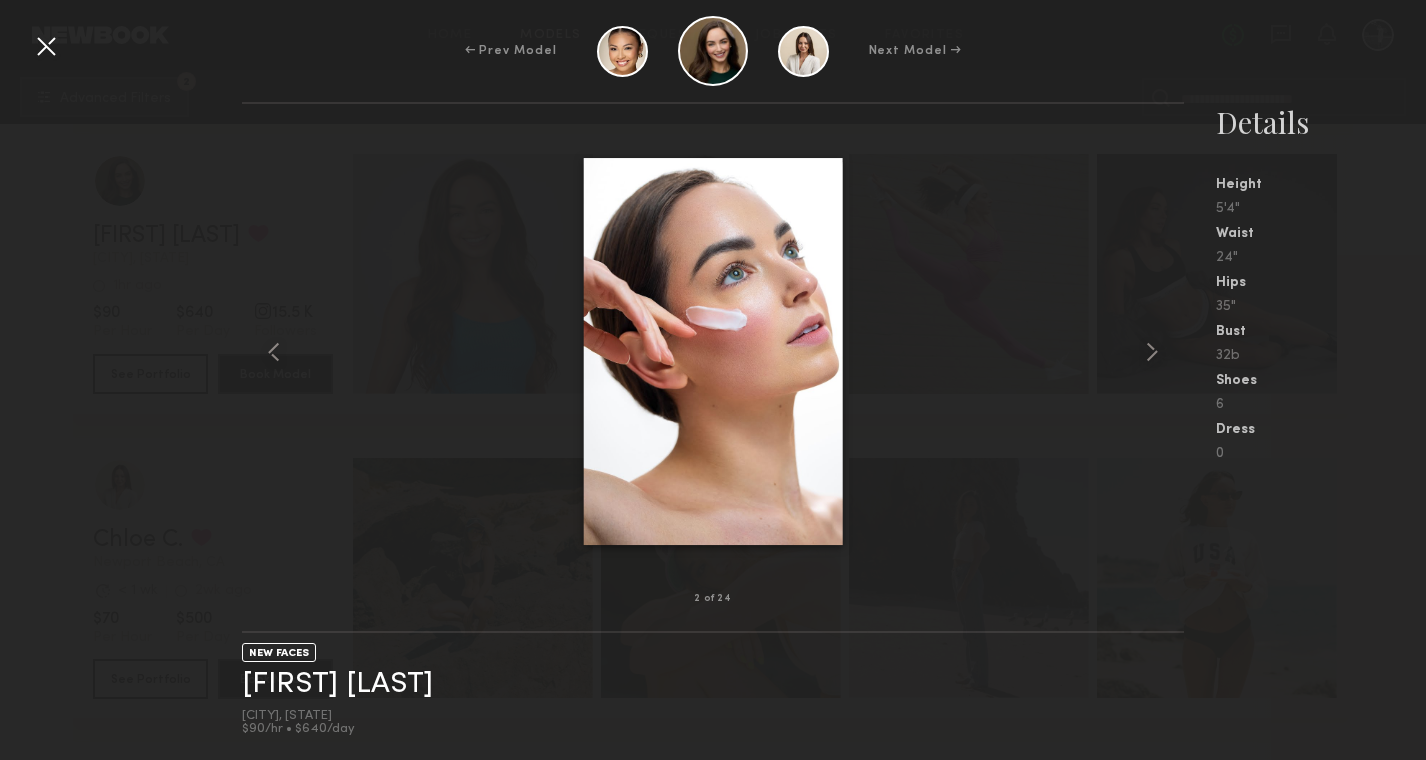 click at bounding box center [1152, 352] 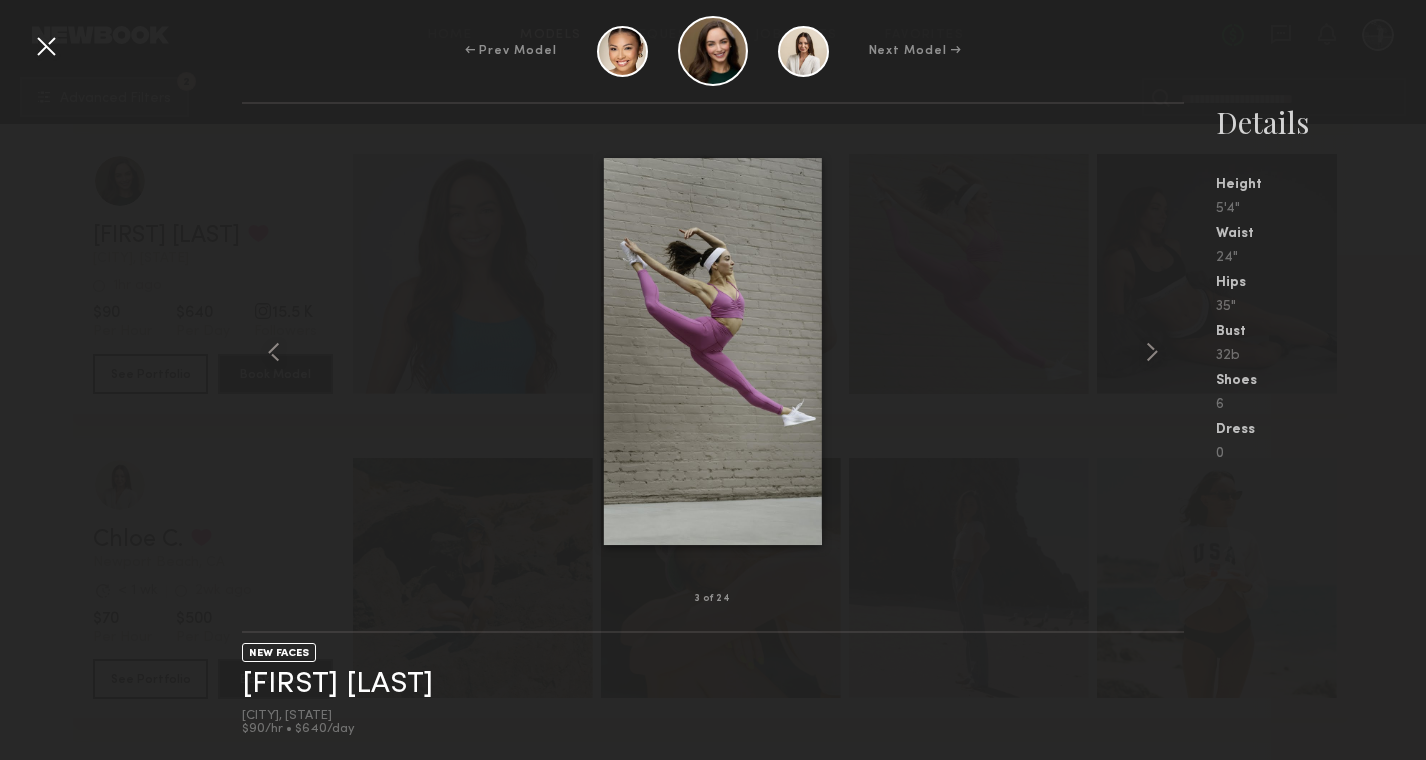 click at bounding box center (1152, 352) 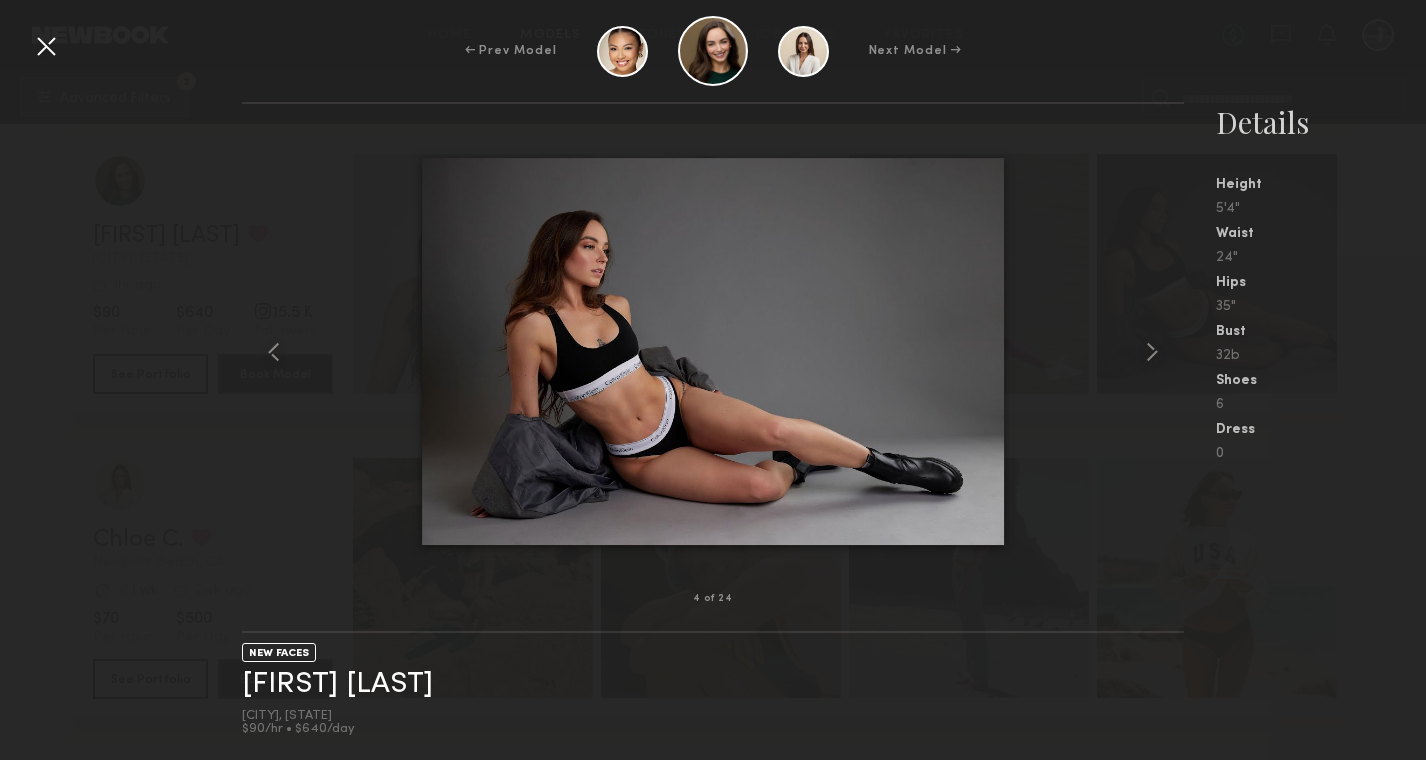 click at bounding box center [1152, 352] 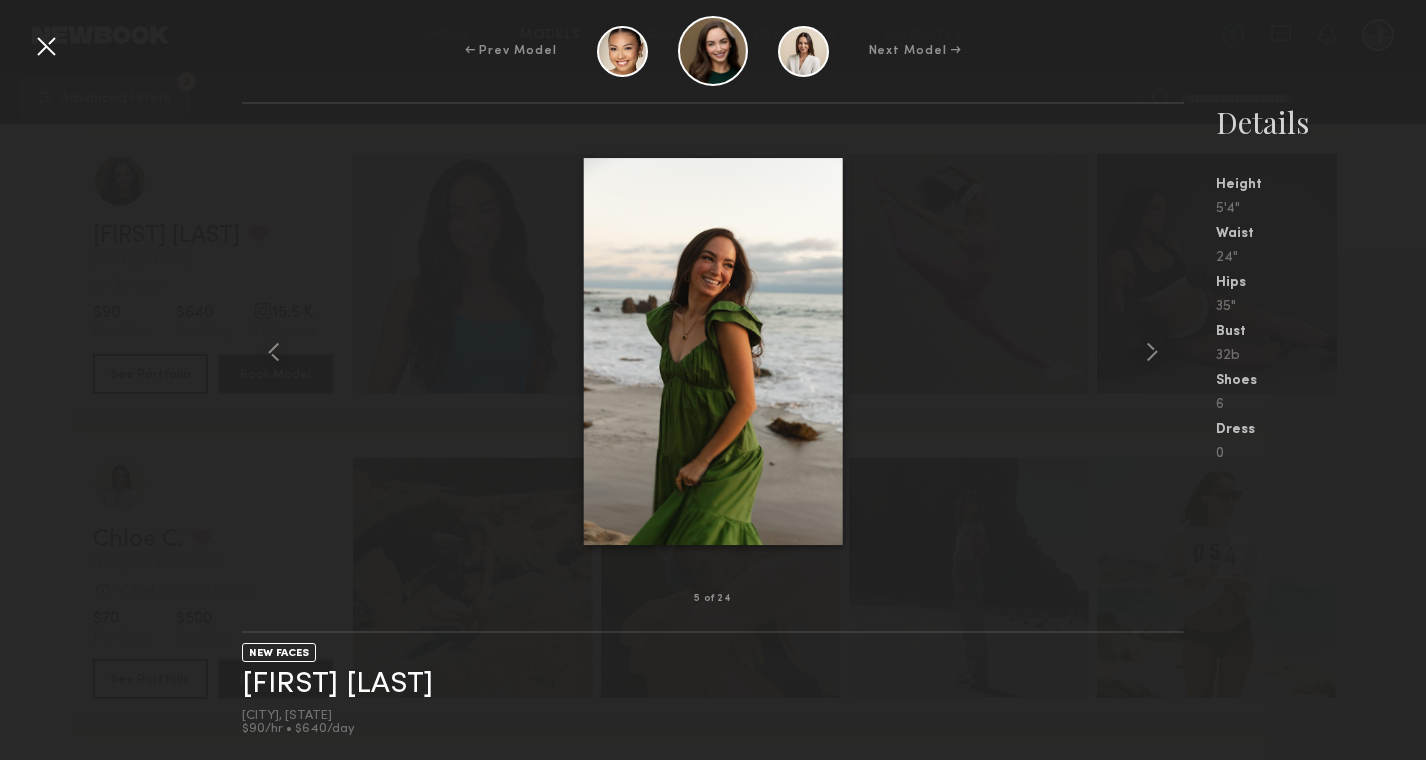 click at bounding box center (1152, 352) 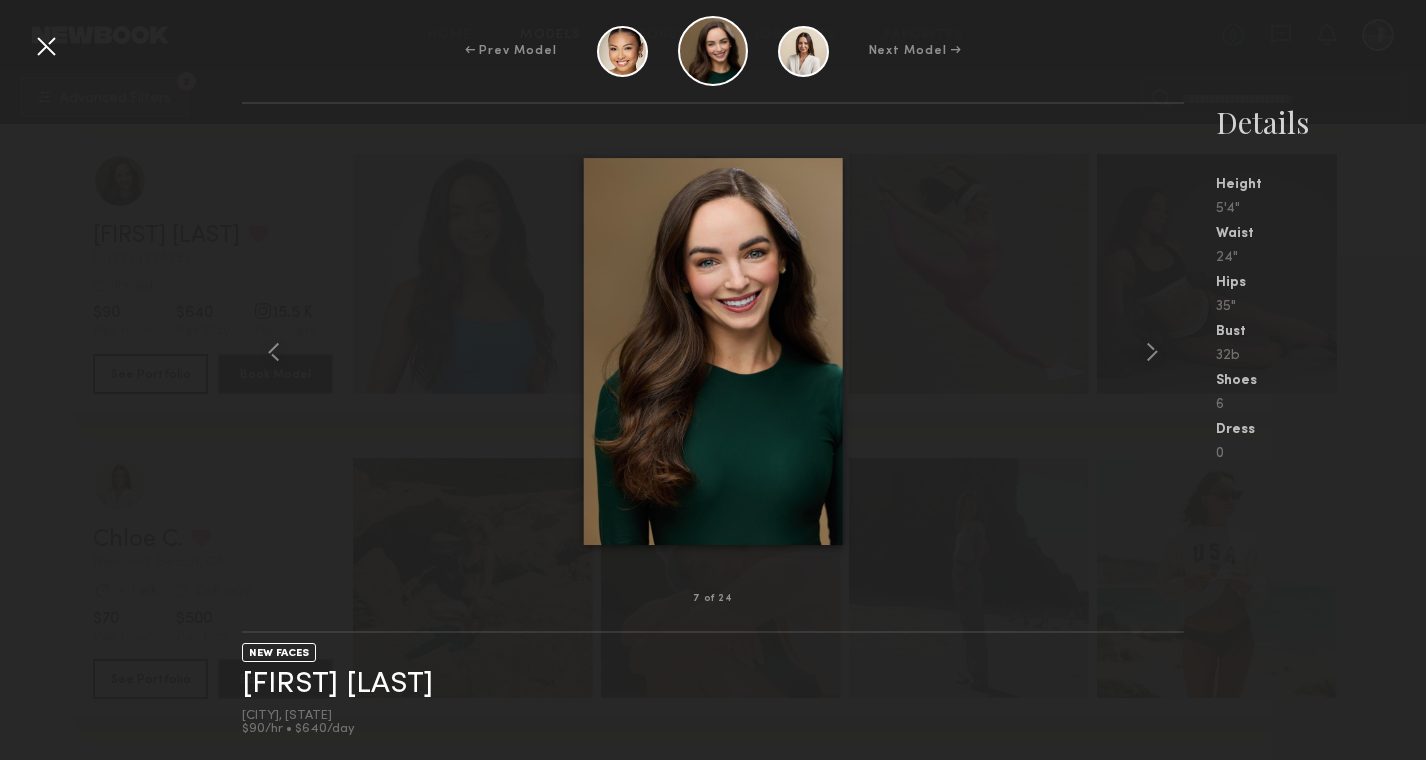 click at bounding box center [1152, 352] 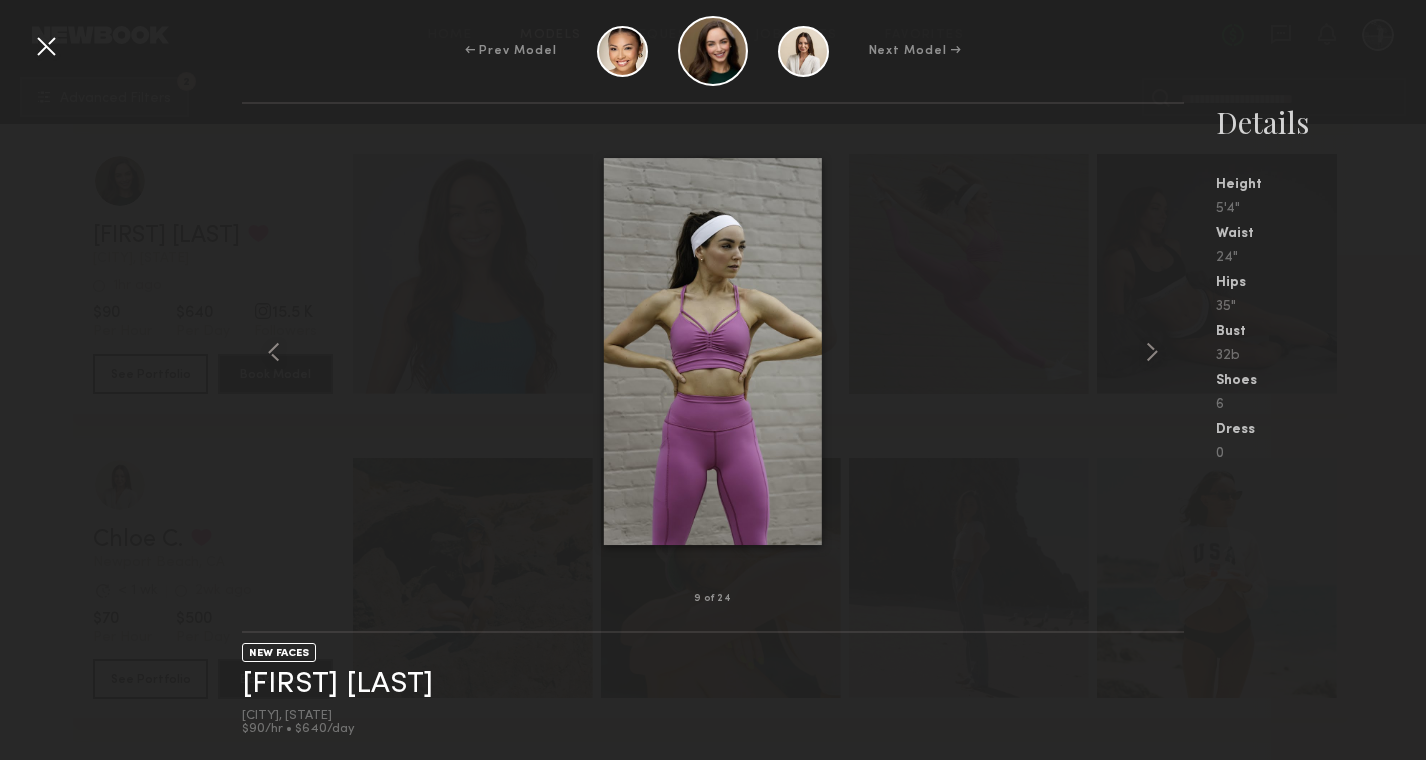 click at bounding box center [1152, 352] 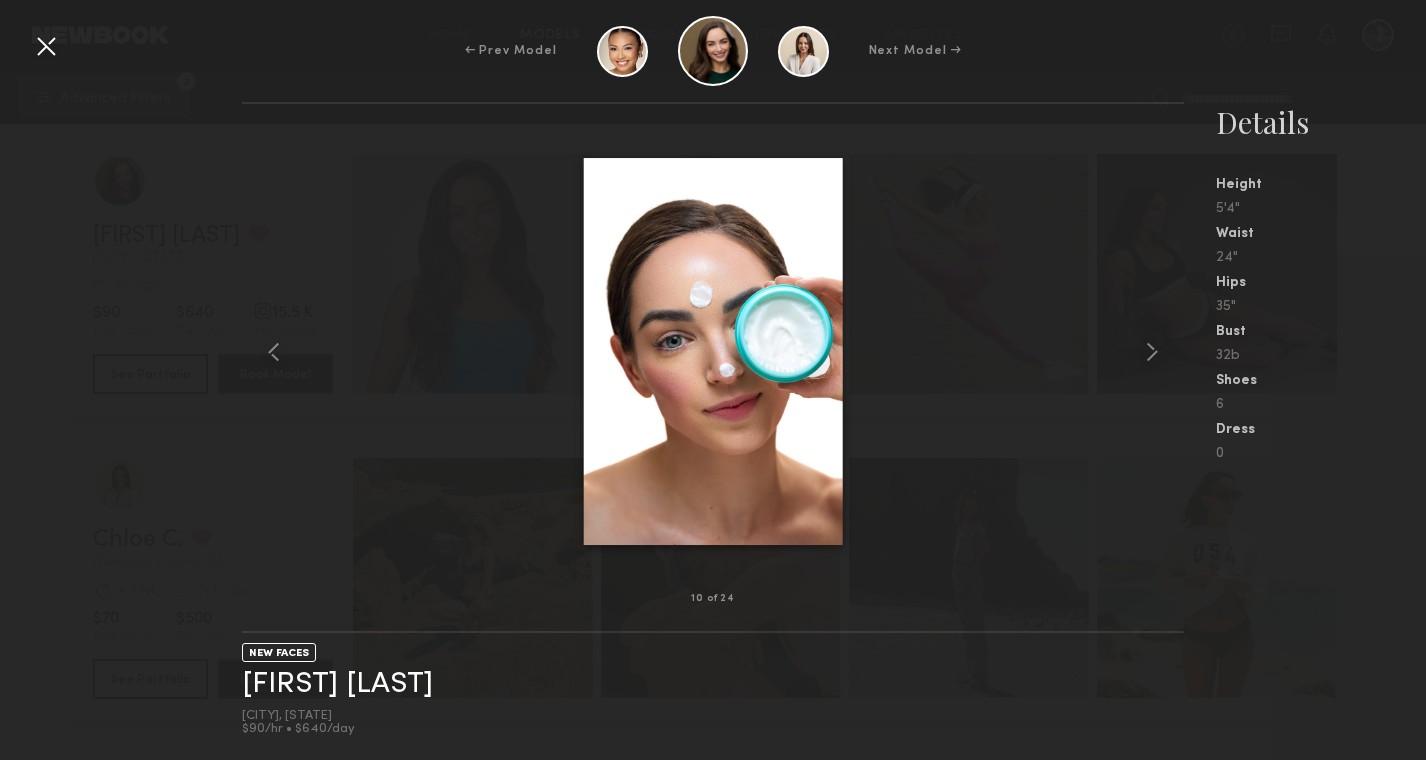 click at bounding box center (1152, 352) 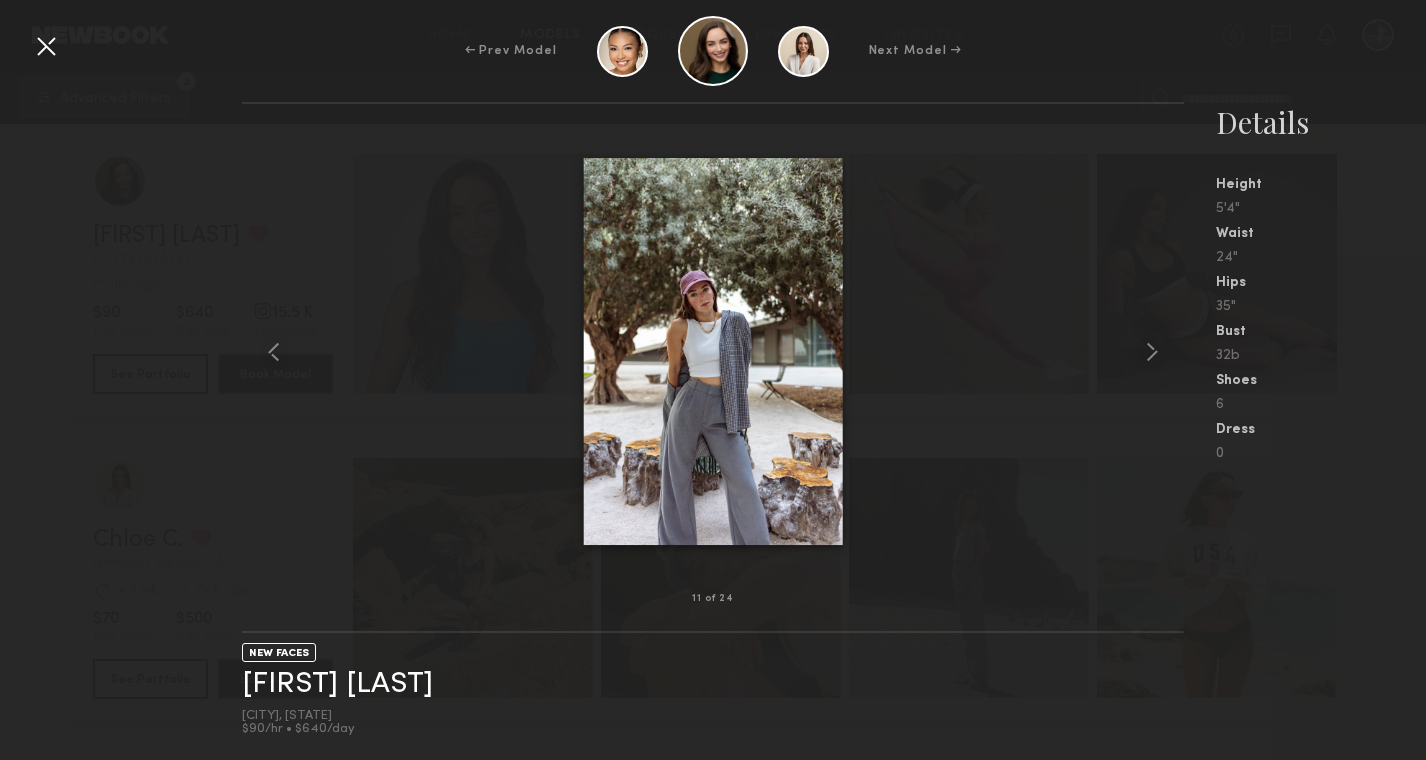 click at bounding box center [1152, 352] 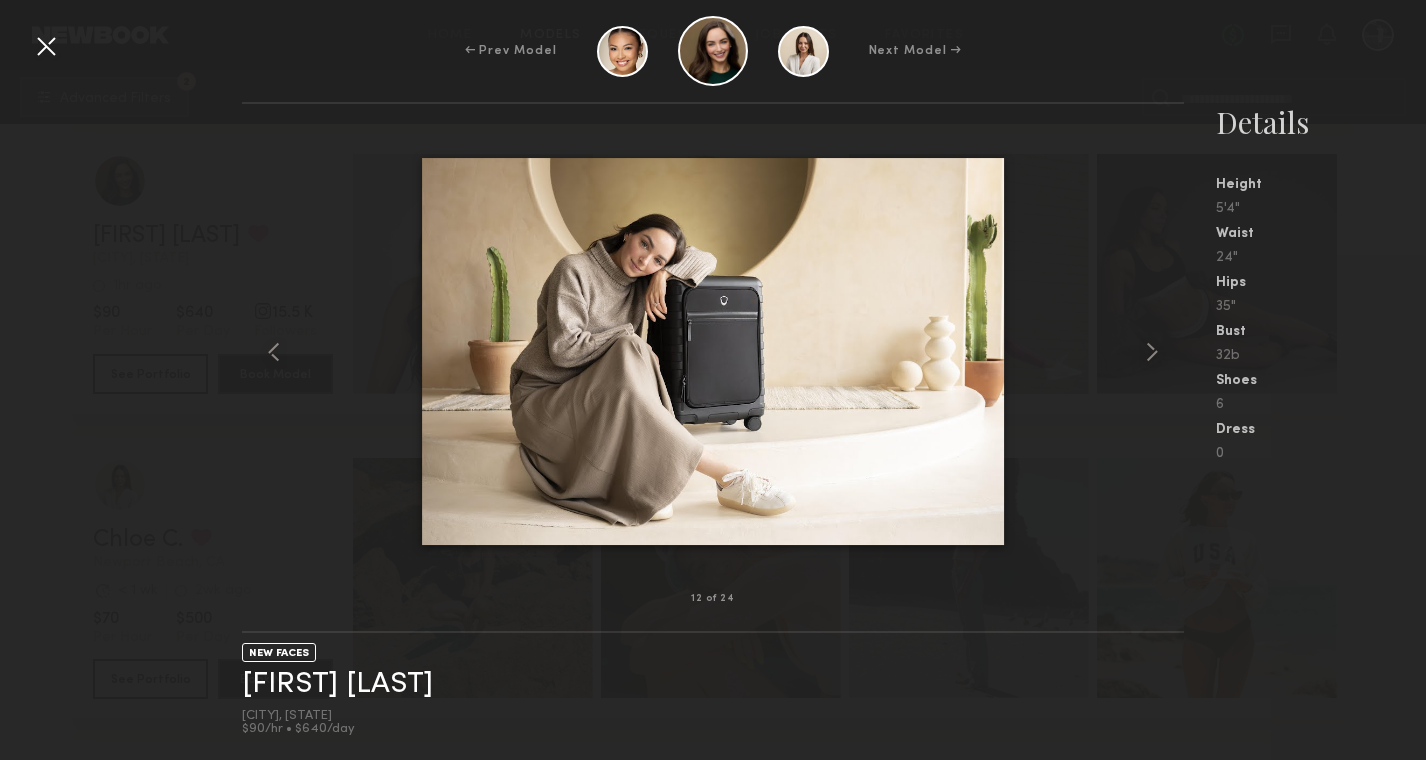 click at bounding box center (1152, 352) 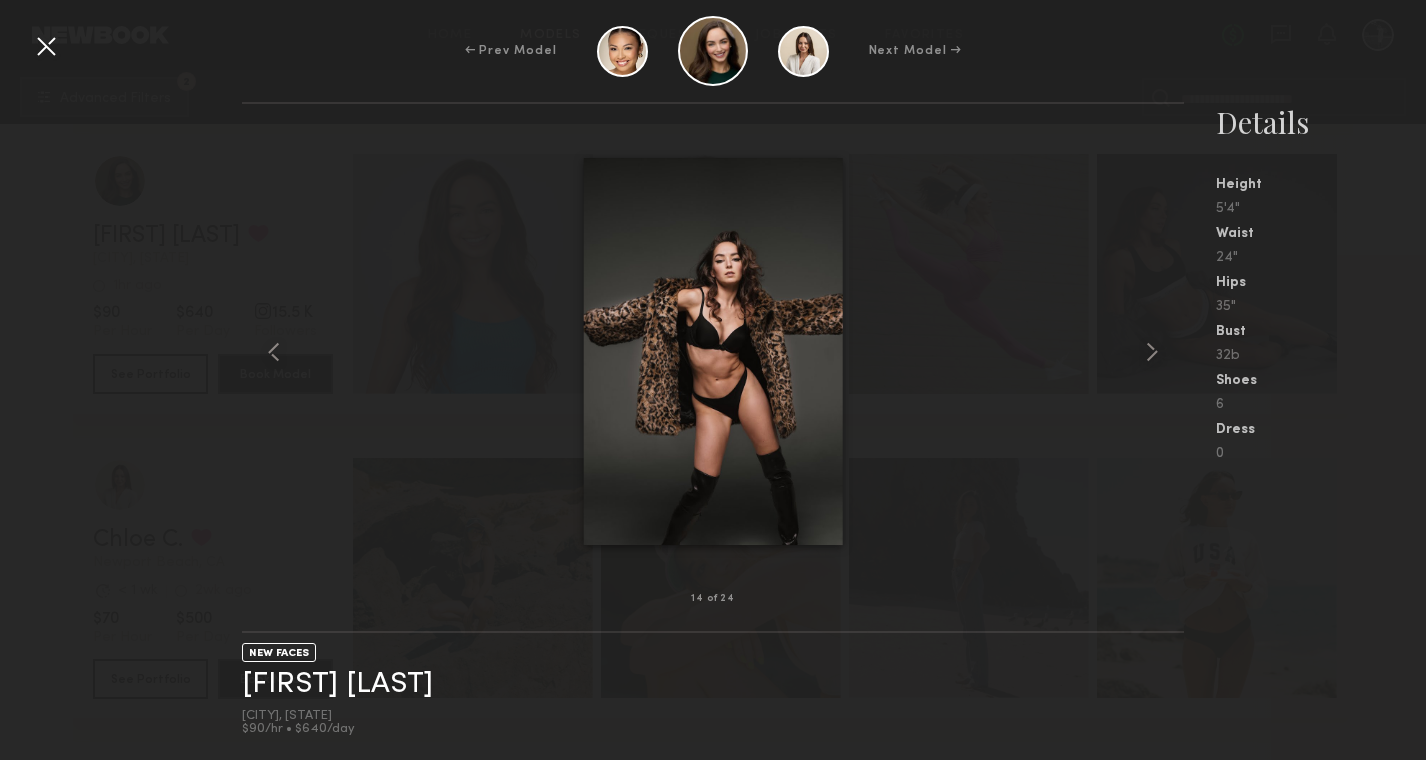 click at bounding box center [1152, 352] 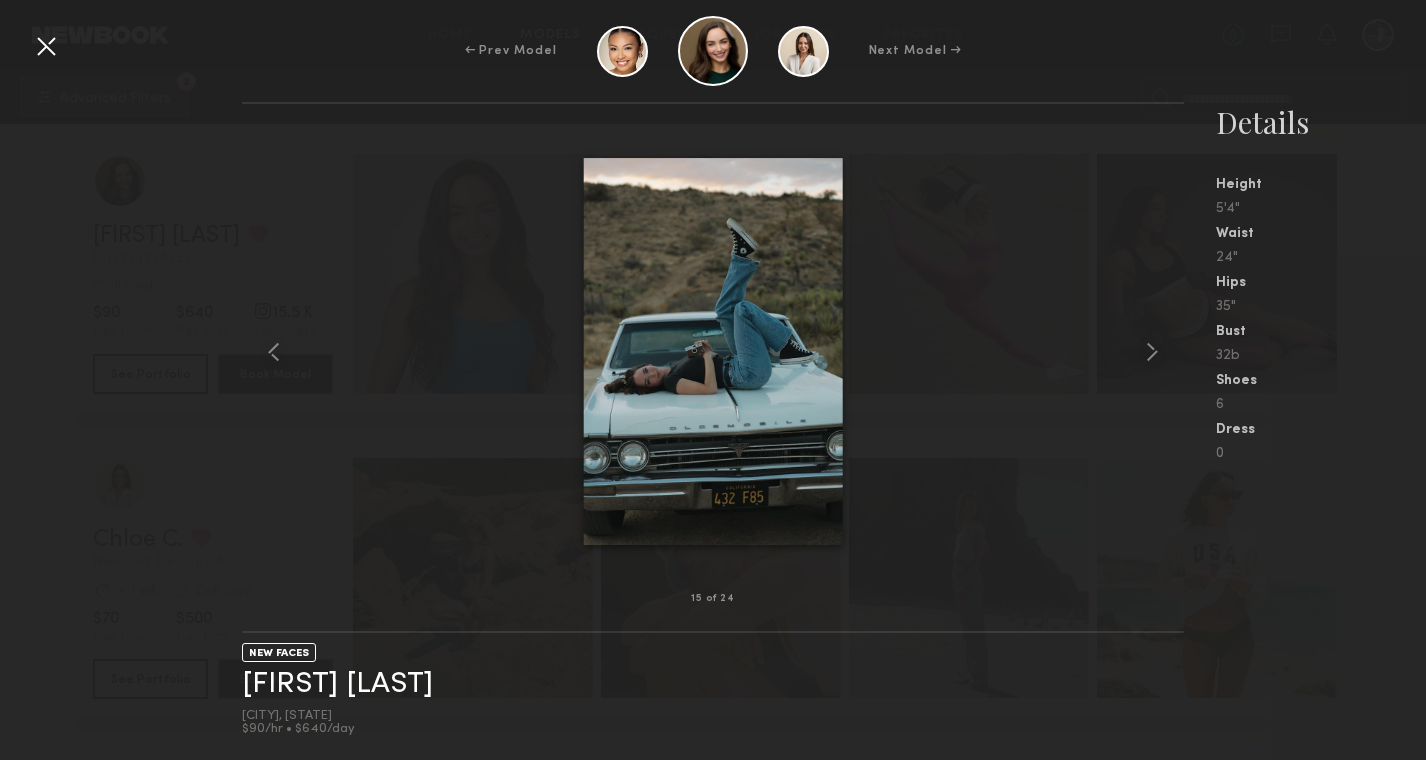 click at bounding box center (1152, 352) 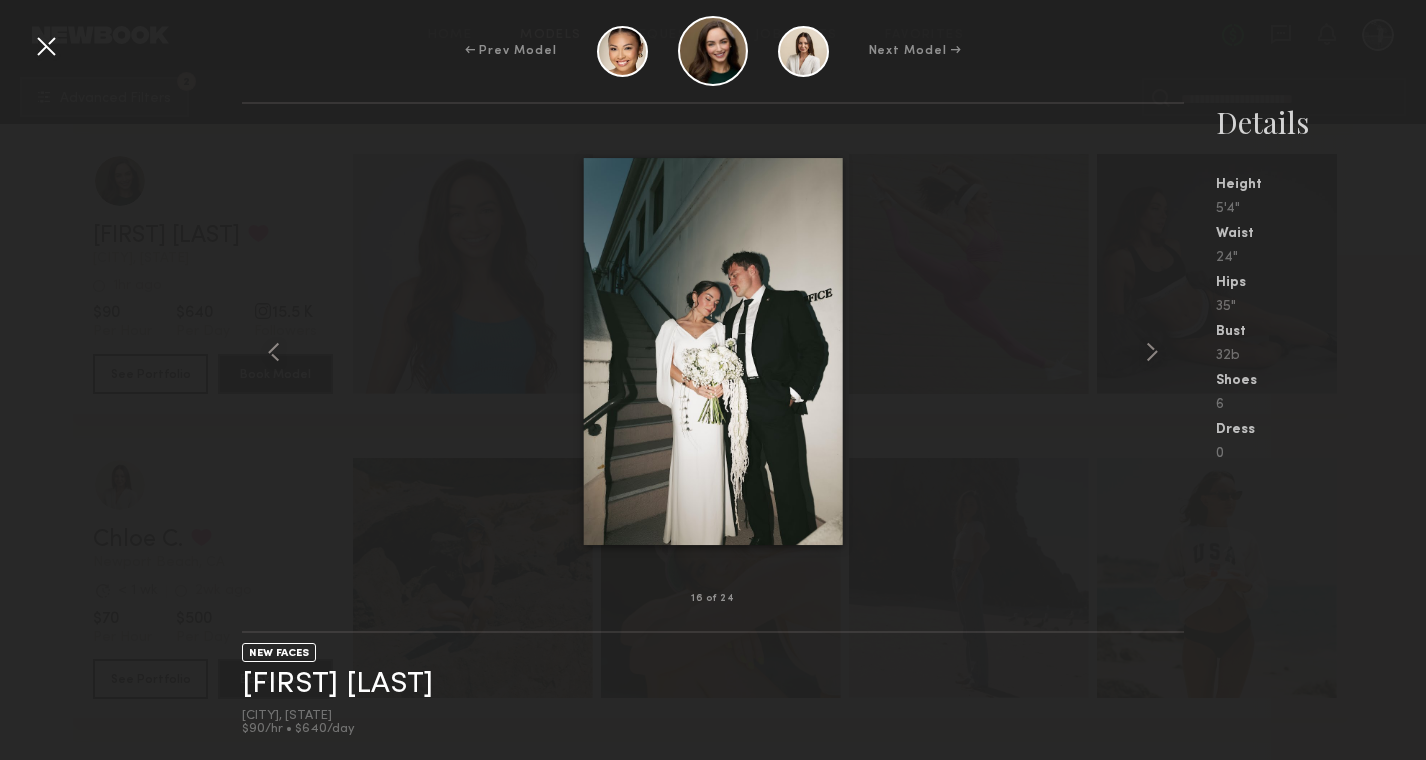 click at bounding box center [46, 46] 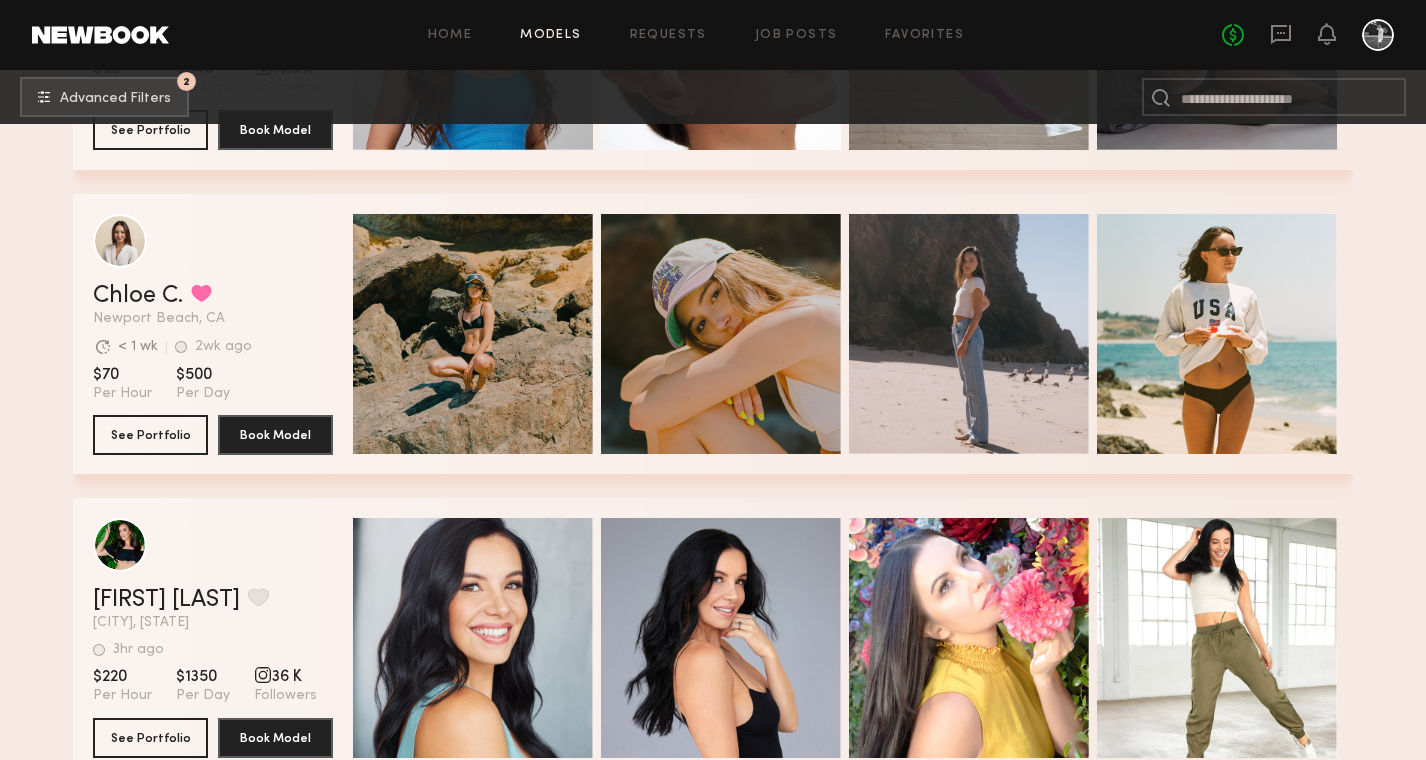 scroll, scrollTop: 8277, scrollLeft: 0, axis: vertical 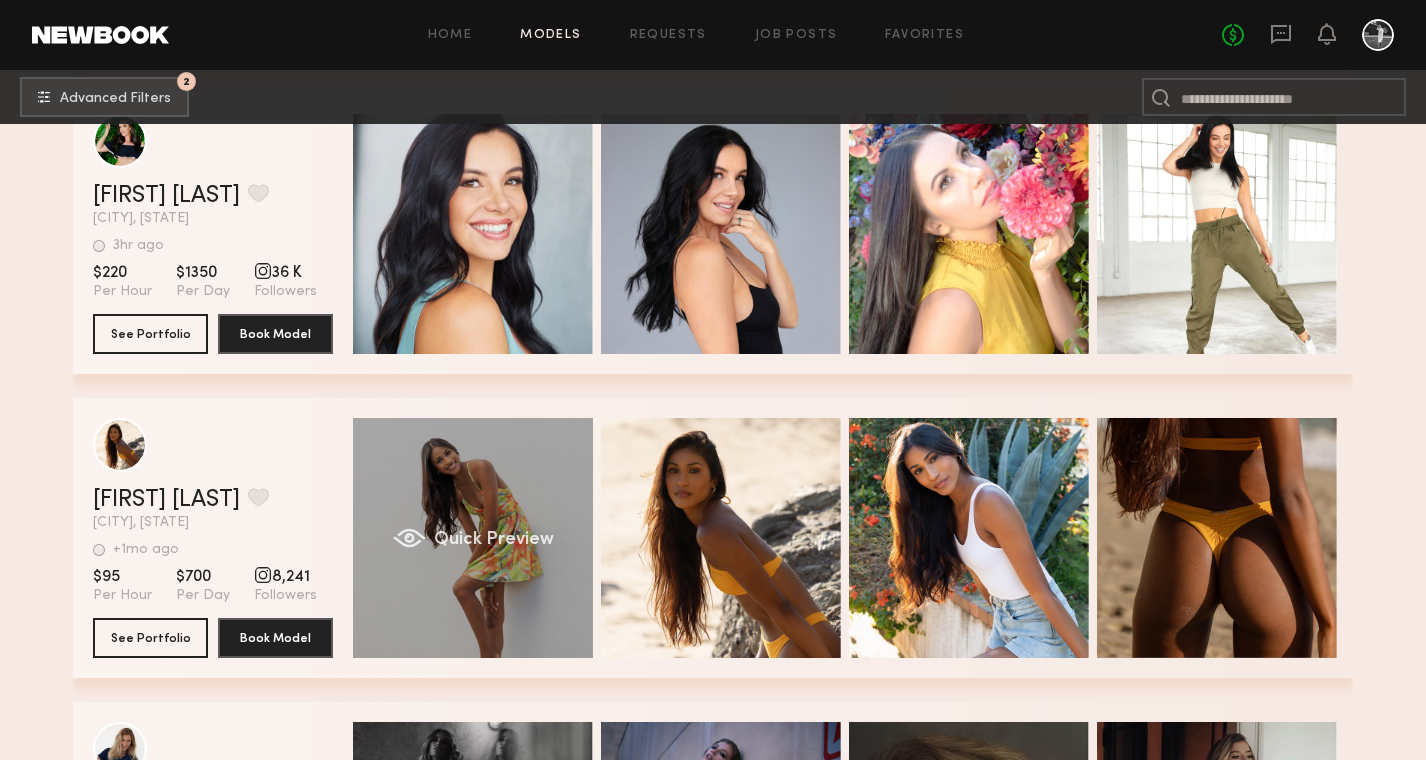 click on "Quick Preview" 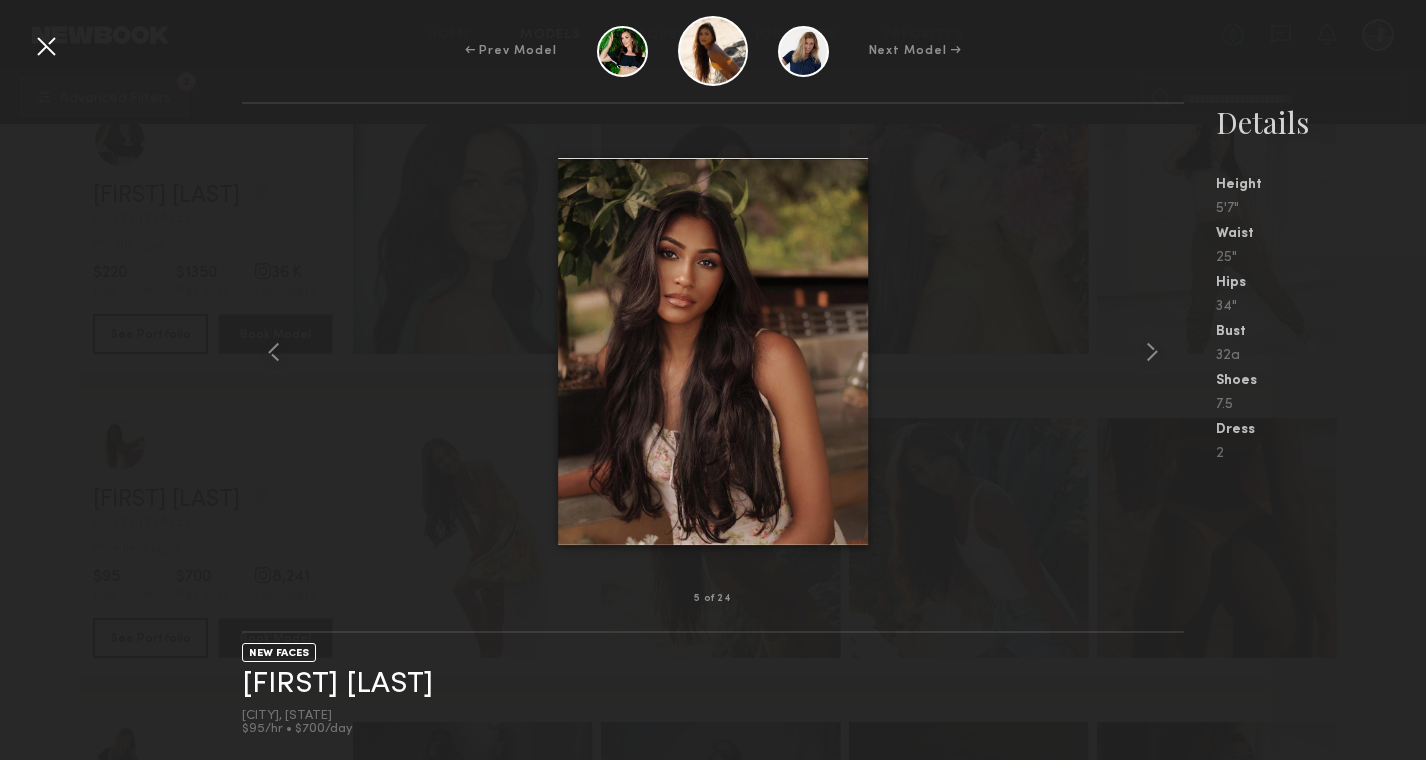click at bounding box center [46, 46] 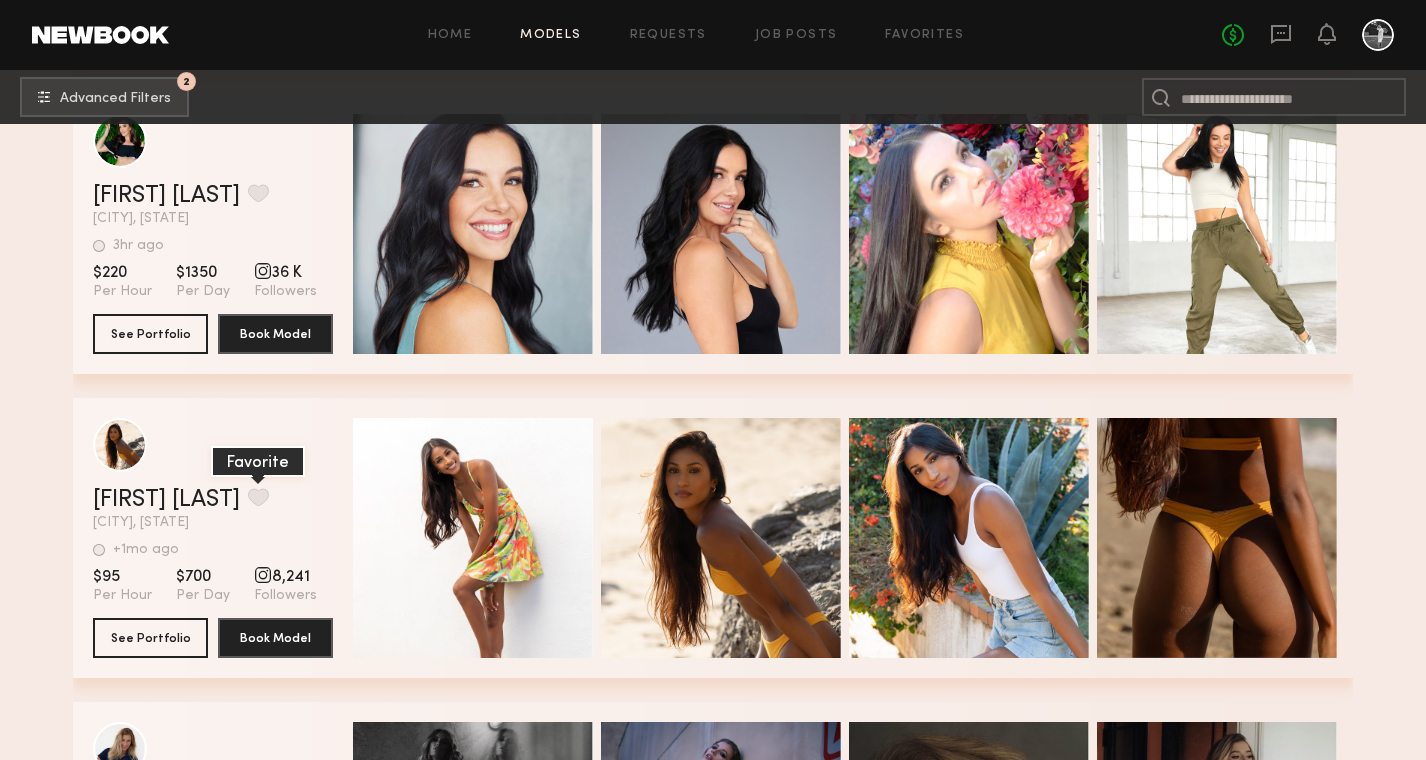 click 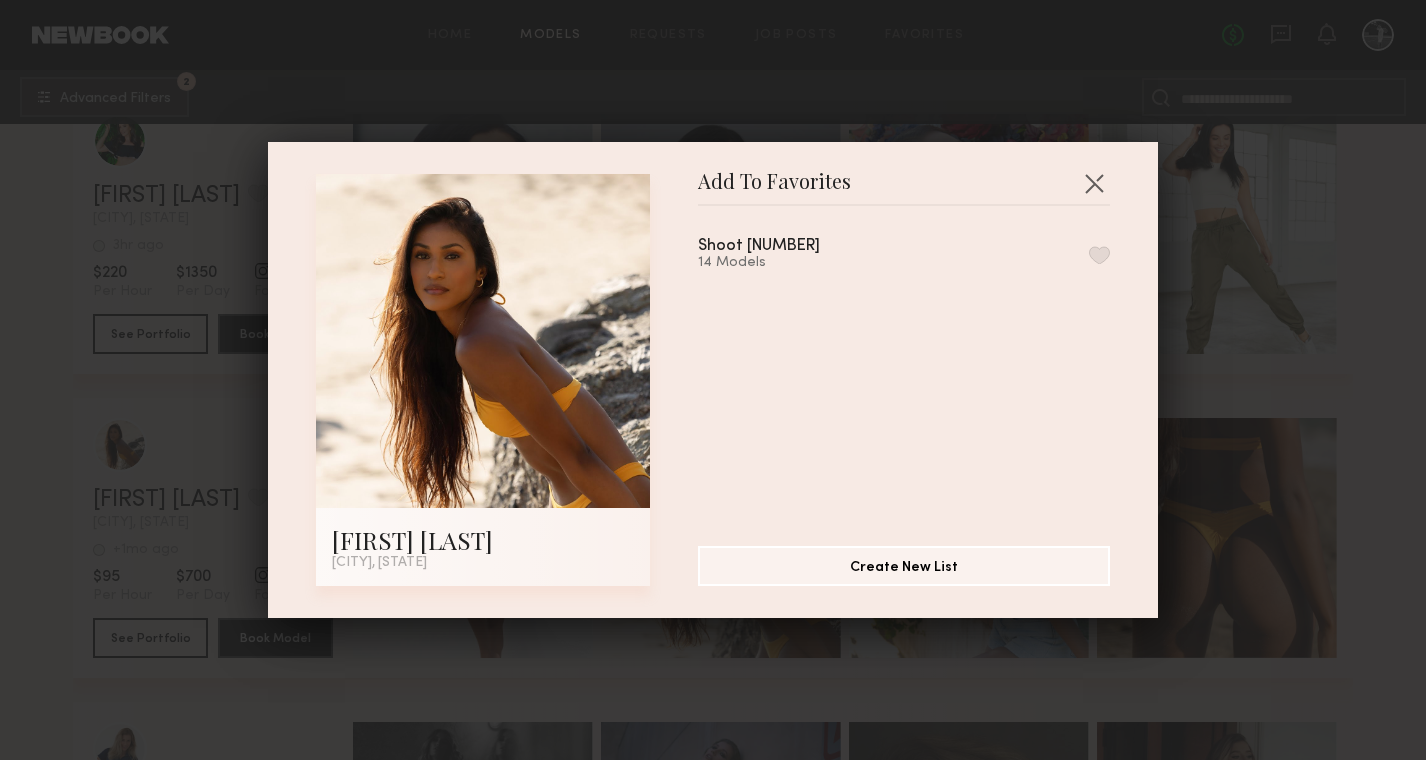 click on "Shoot 2 14   Models" at bounding box center (904, 254) 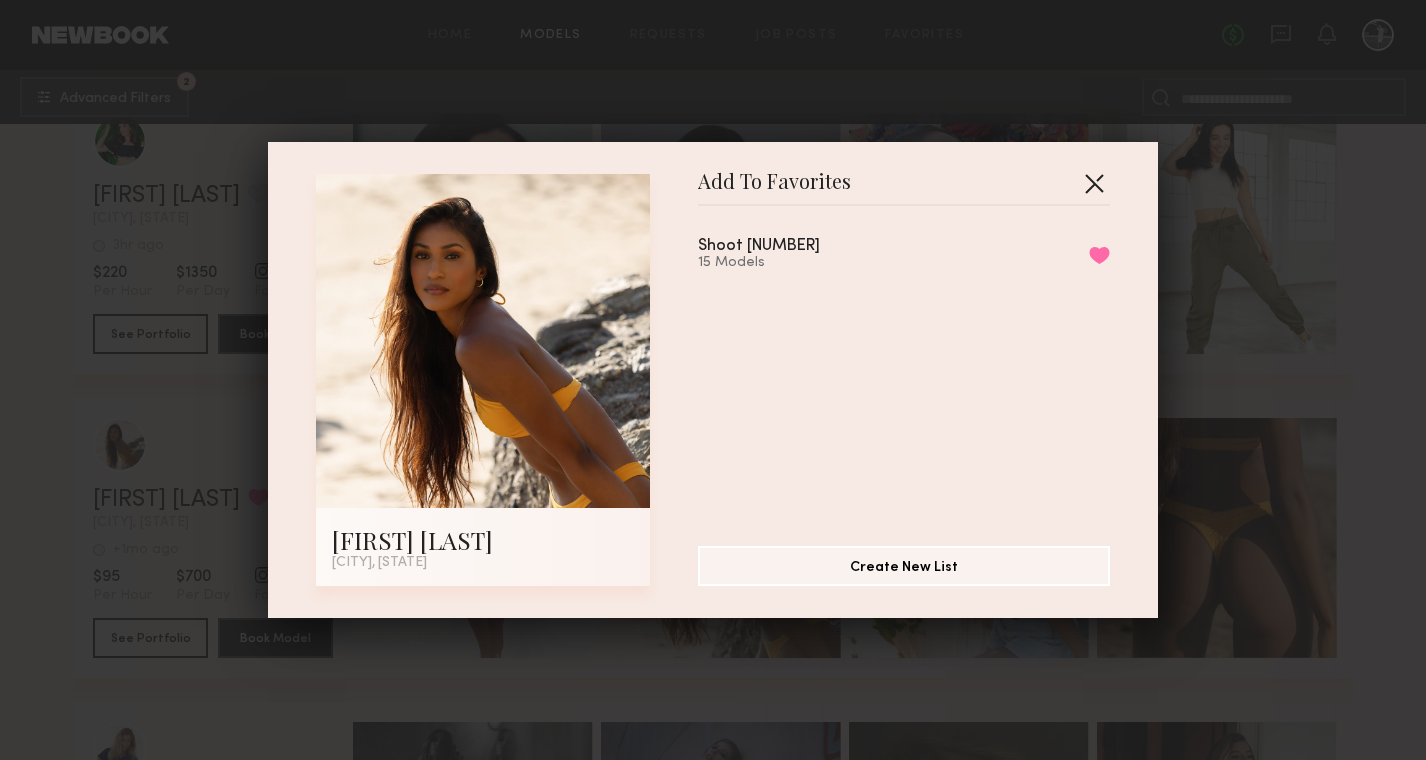 click at bounding box center [1094, 183] 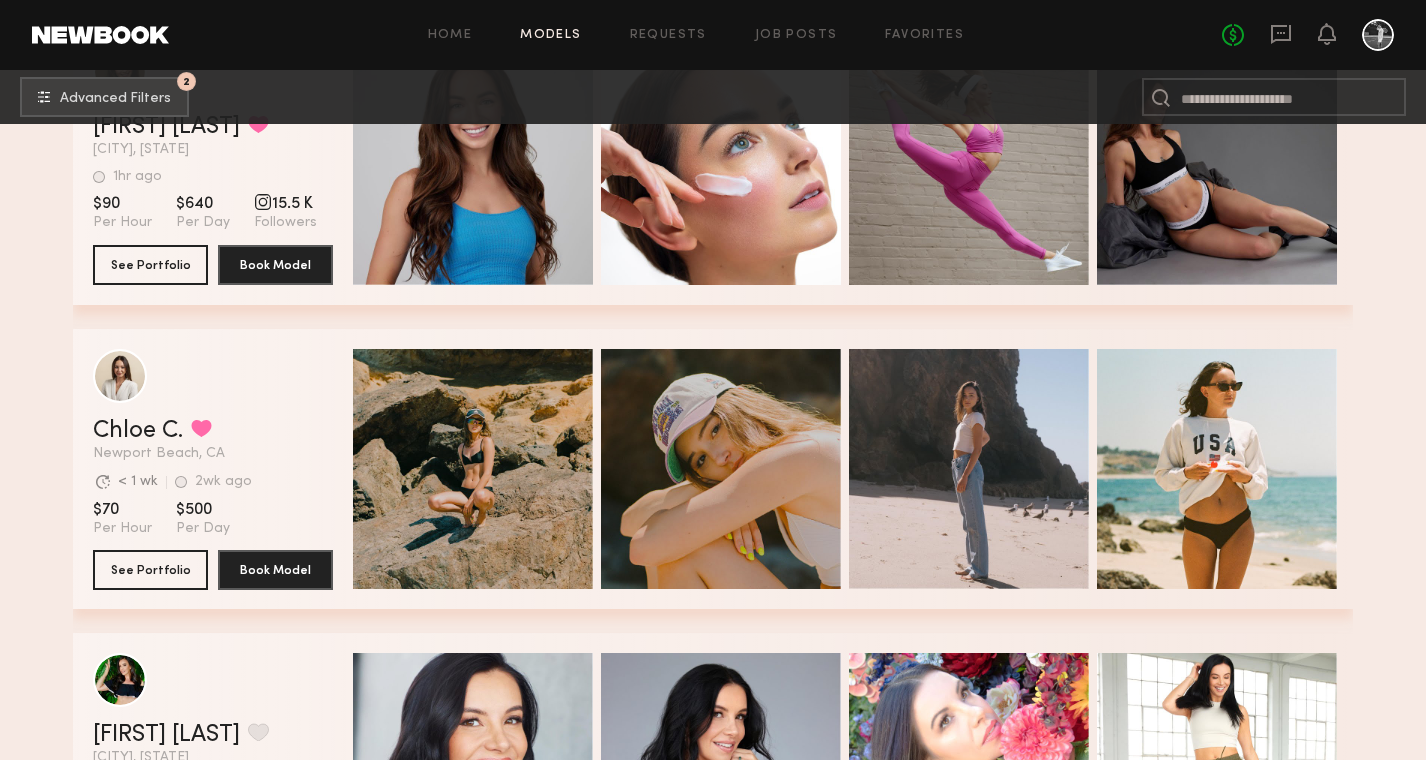scroll, scrollTop: 7738, scrollLeft: 0, axis: vertical 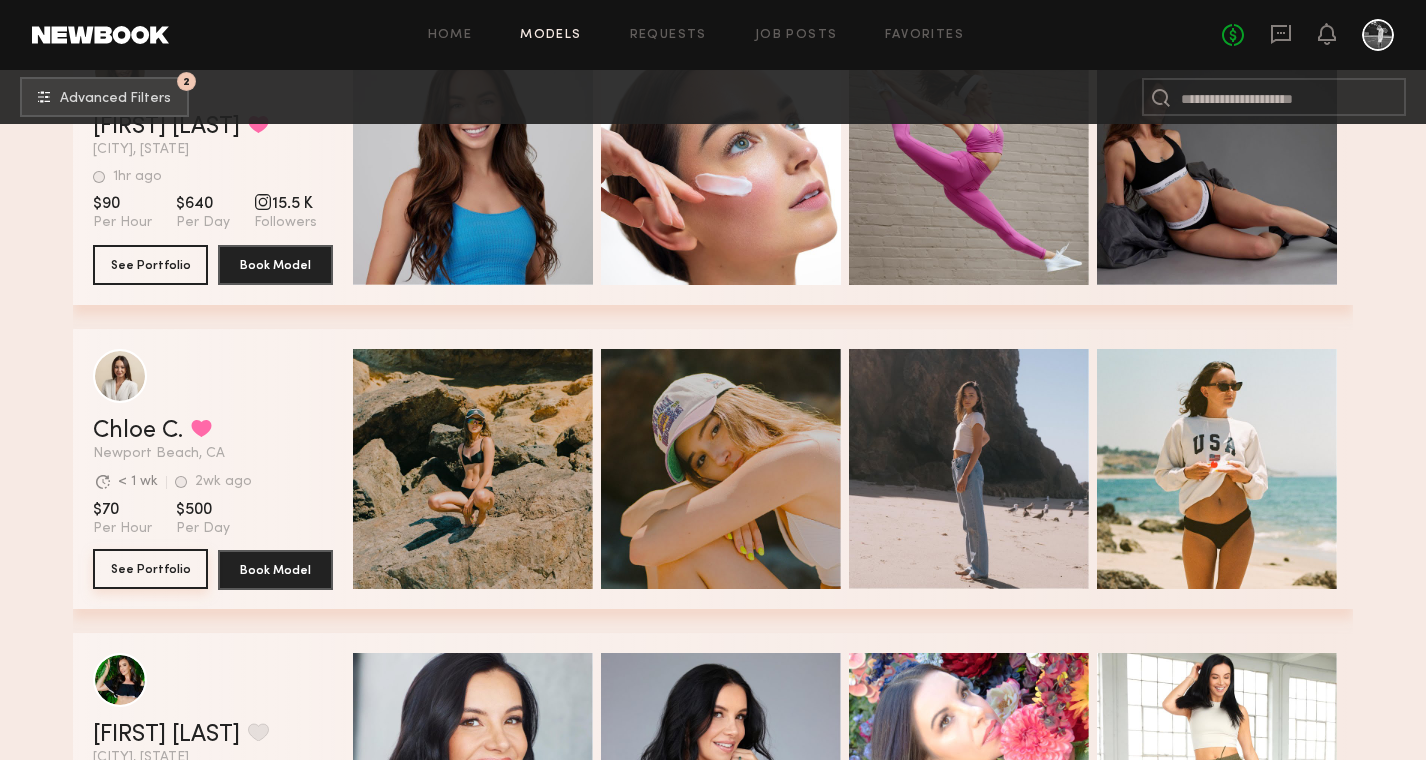 click on "See Portfolio" 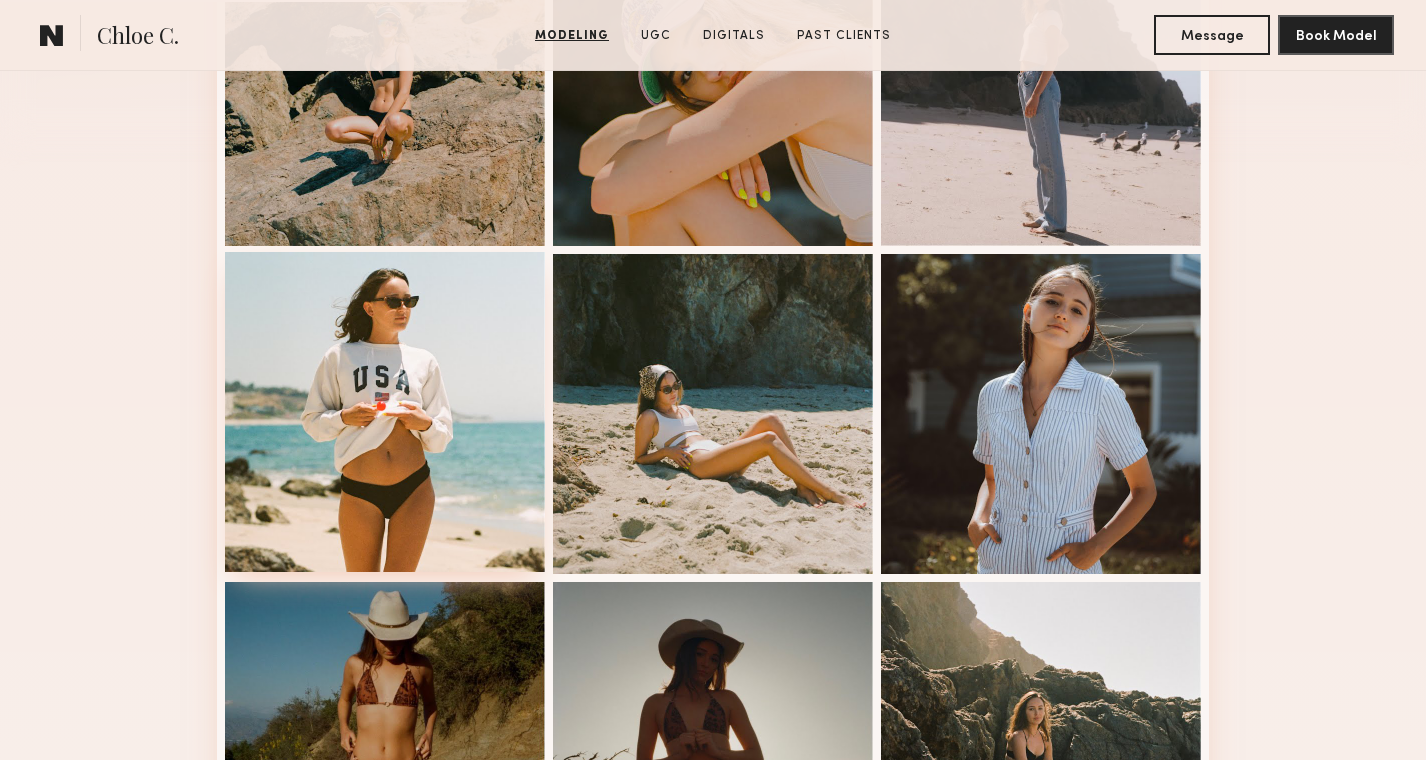 scroll, scrollTop: 667, scrollLeft: 0, axis: vertical 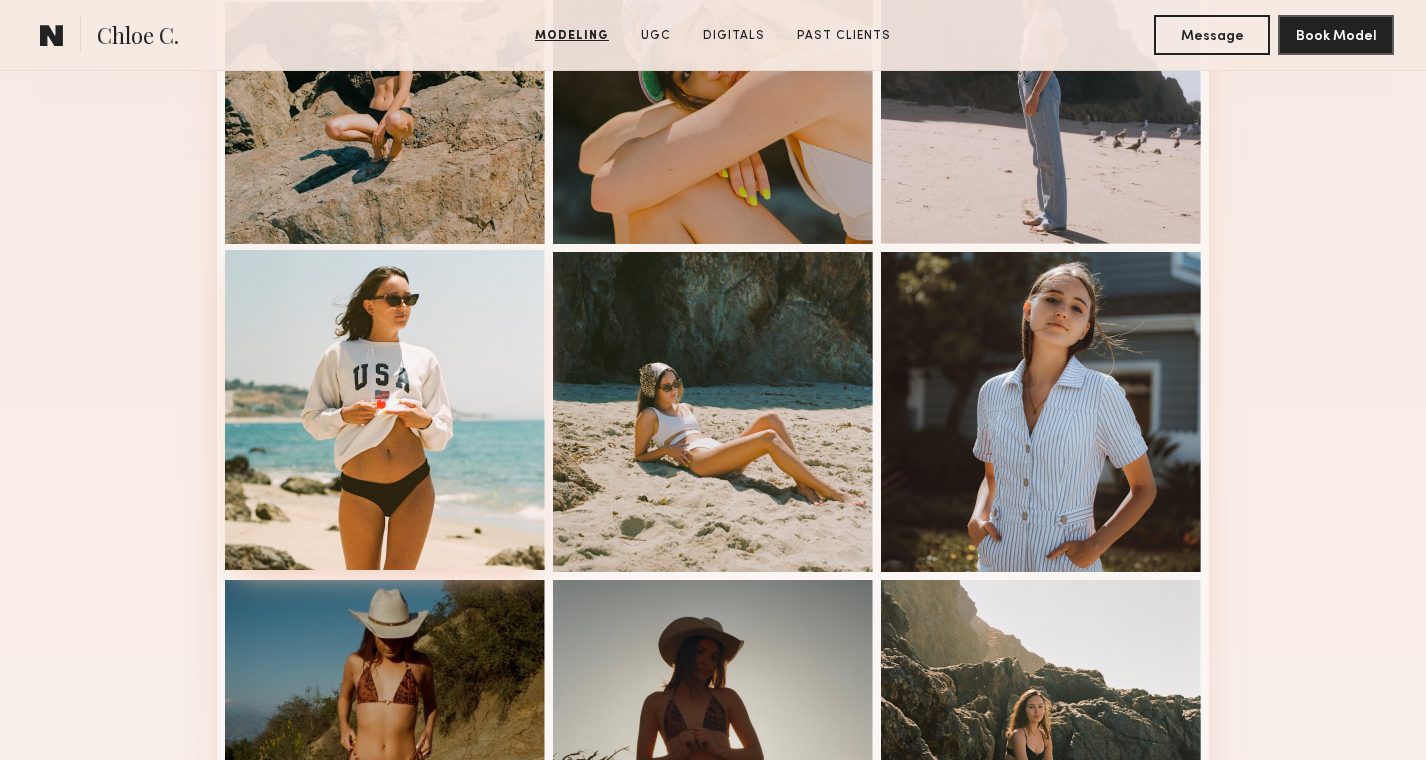 click at bounding box center (385, 410) 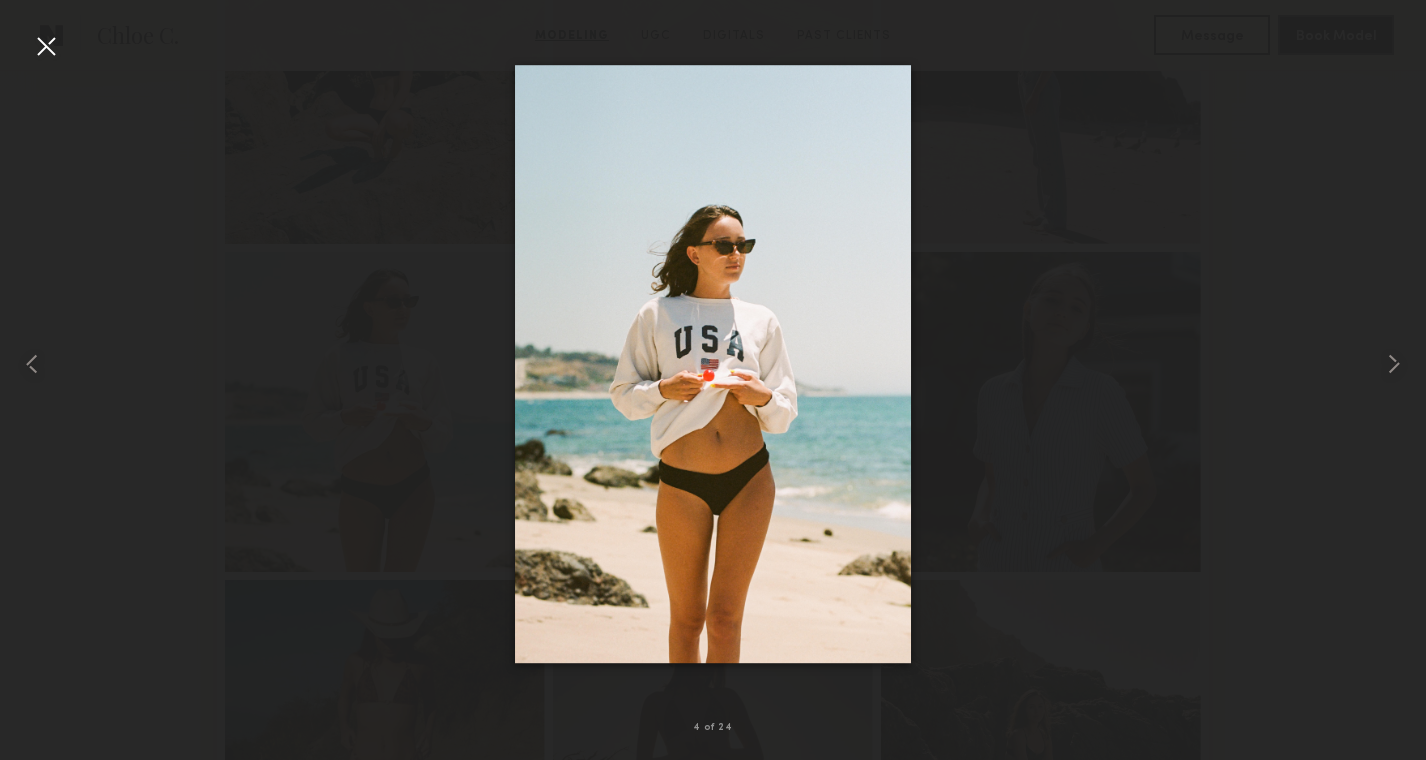 click at bounding box center (46, 46) 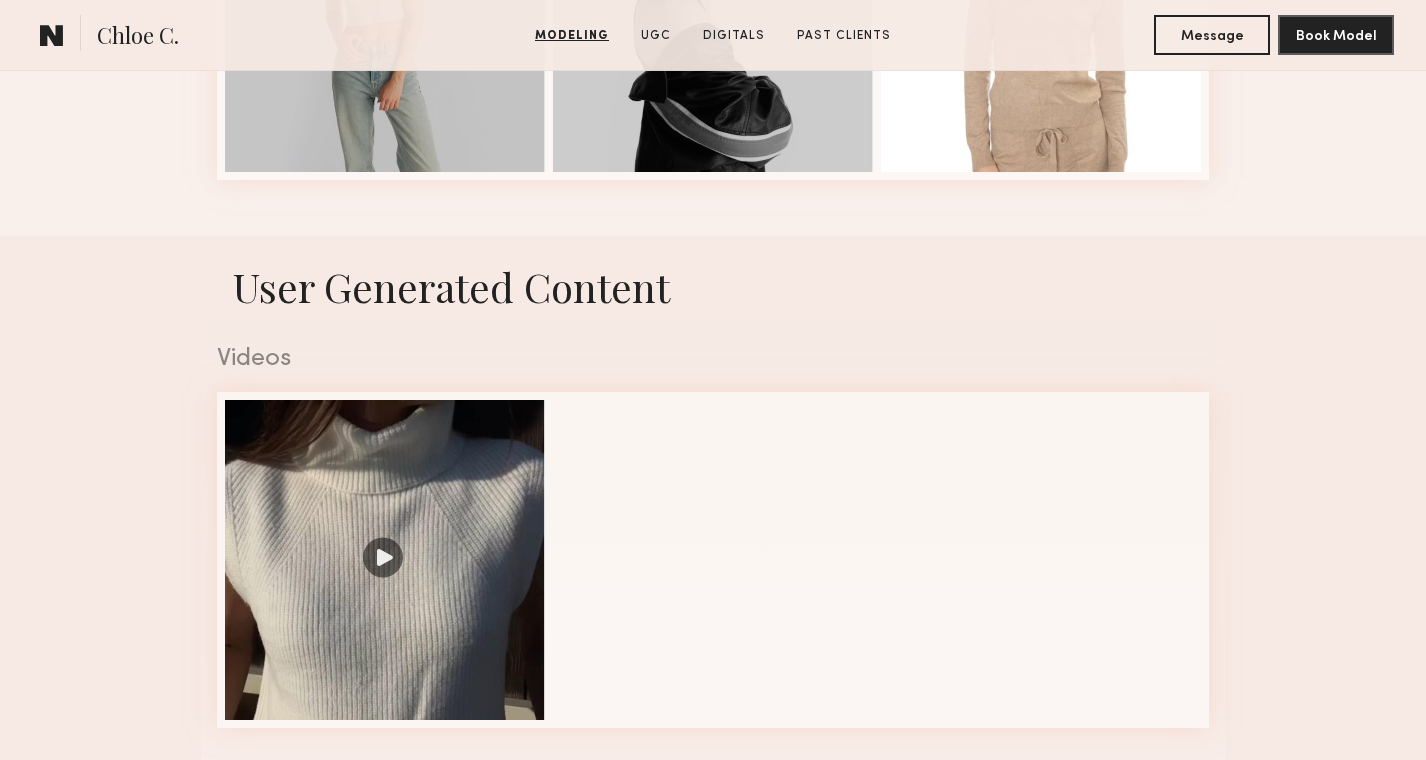 scroll, scrollTop: 3115, scrollLeft: 0, axis: vertical 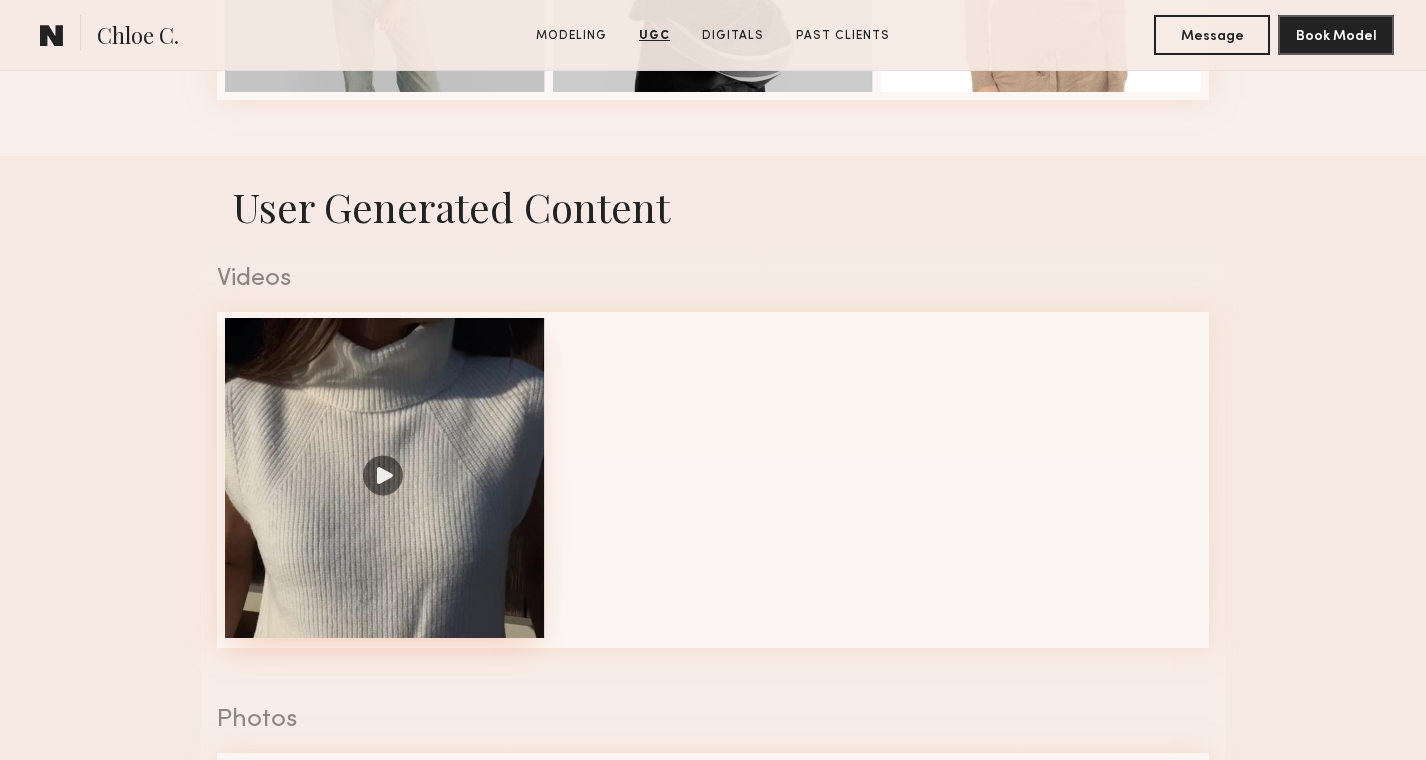 click at bounding box center (385, 478) 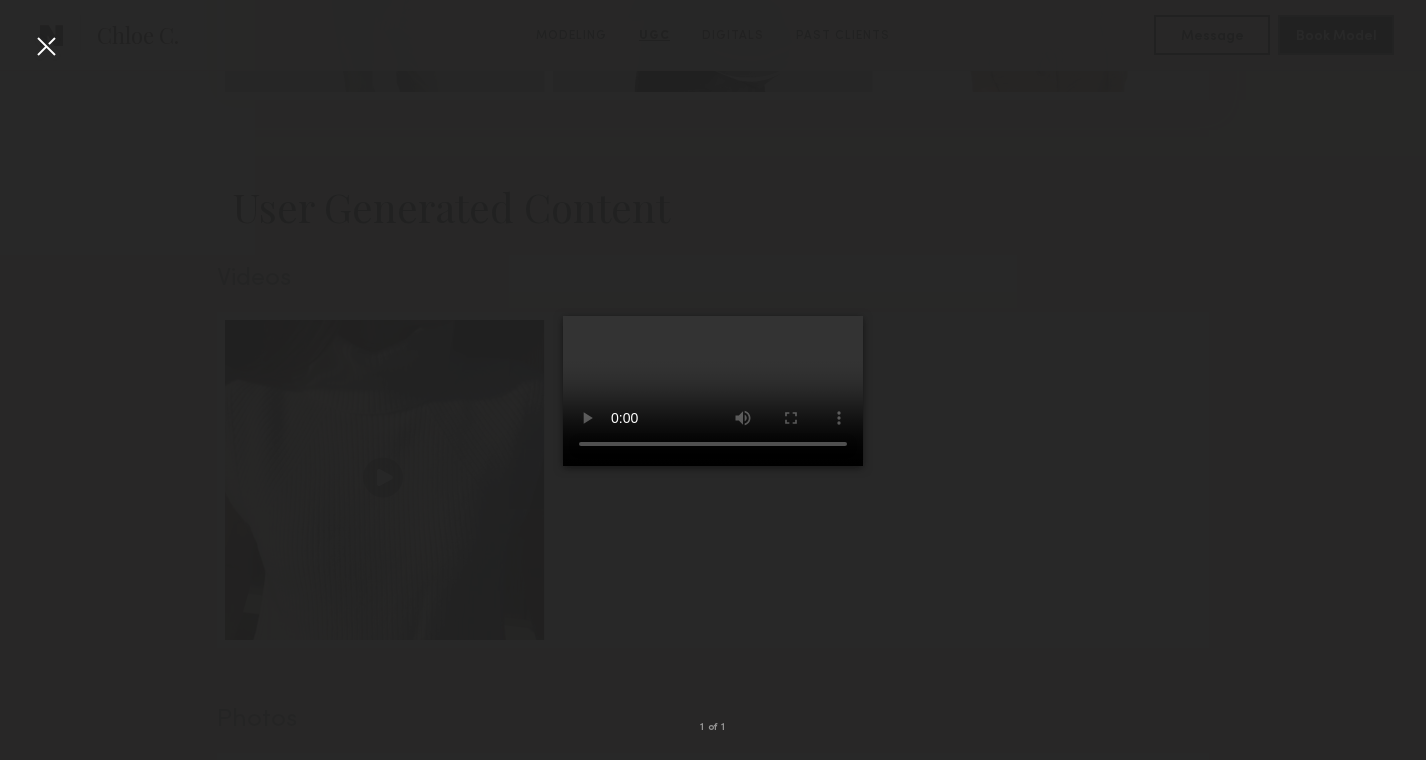 click at bounding box center [713, 391] 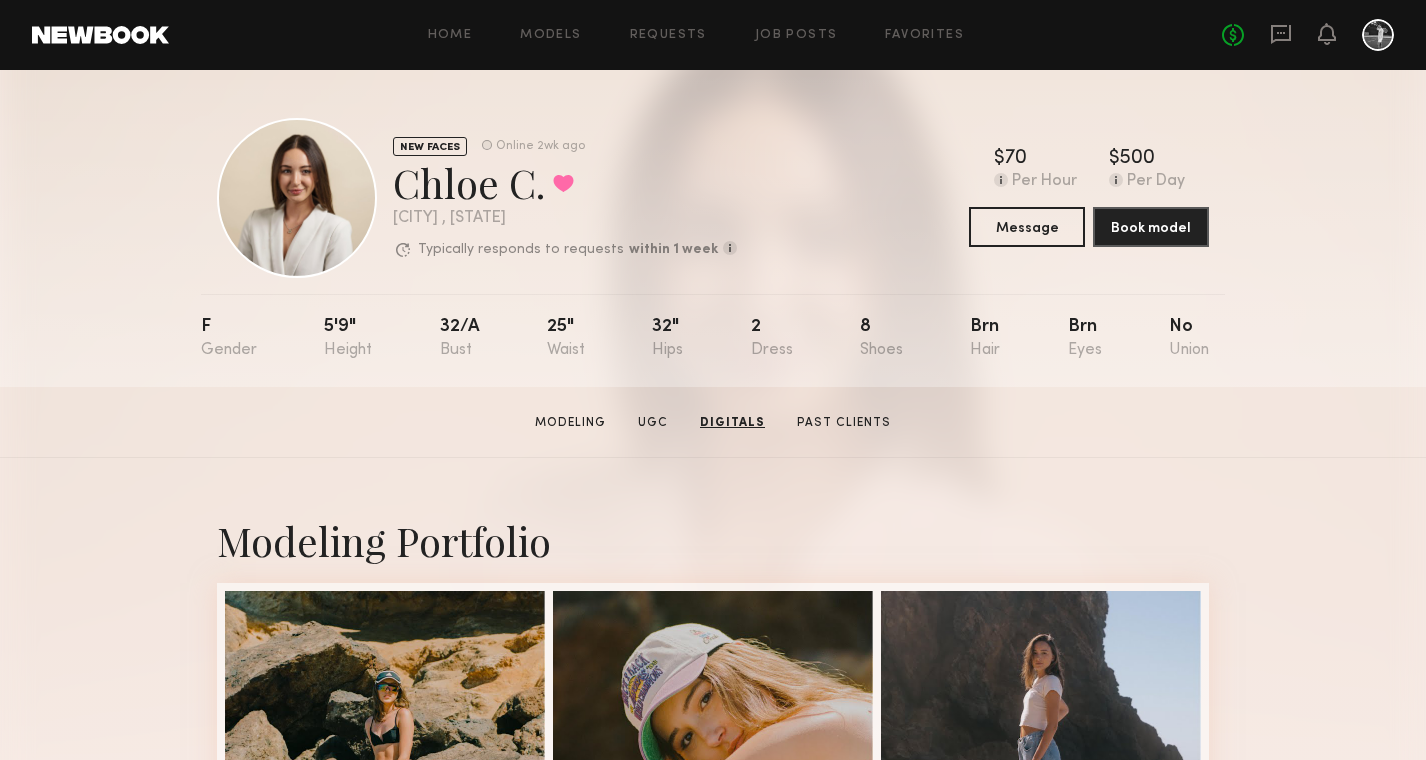 scroll, scrollTop: 0, scrollLeft: 0, axis: both 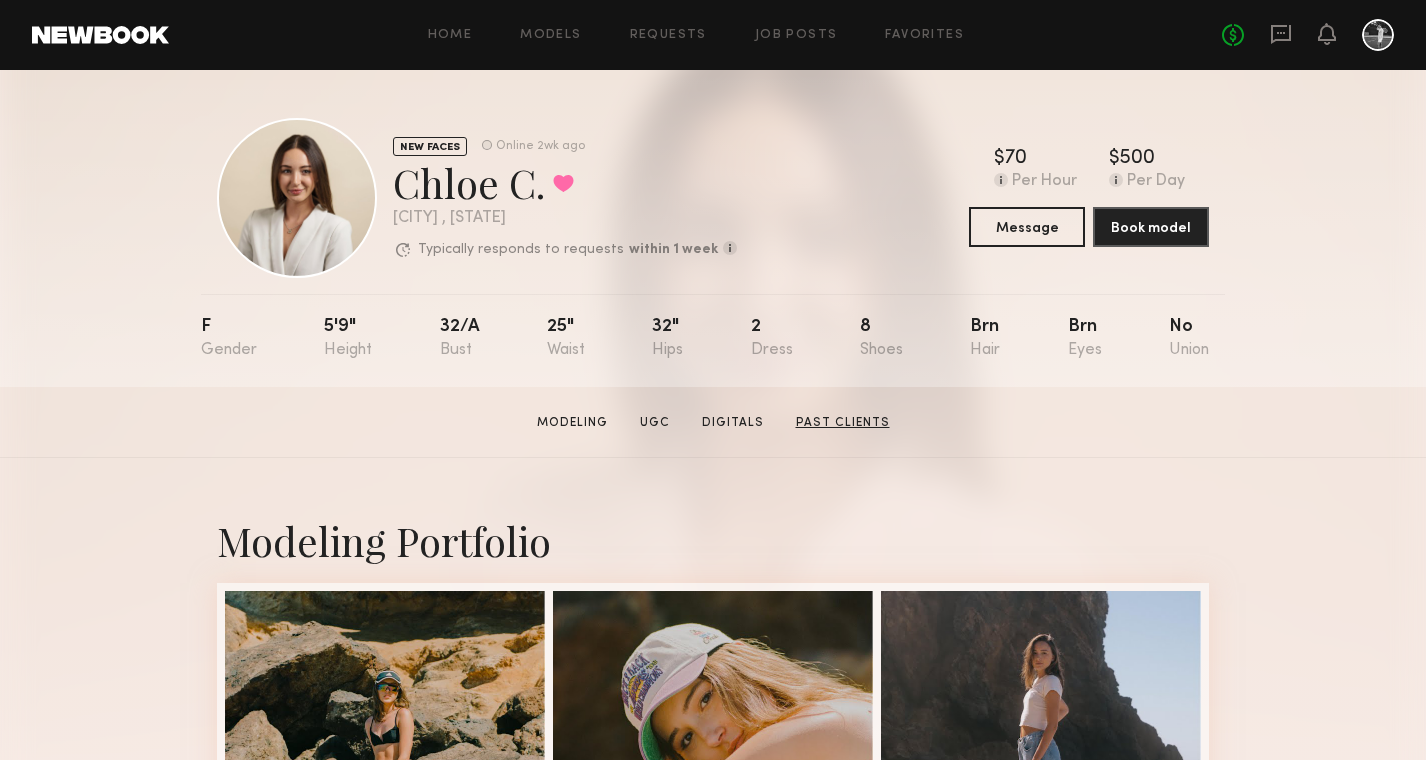 click on "Past Clients" 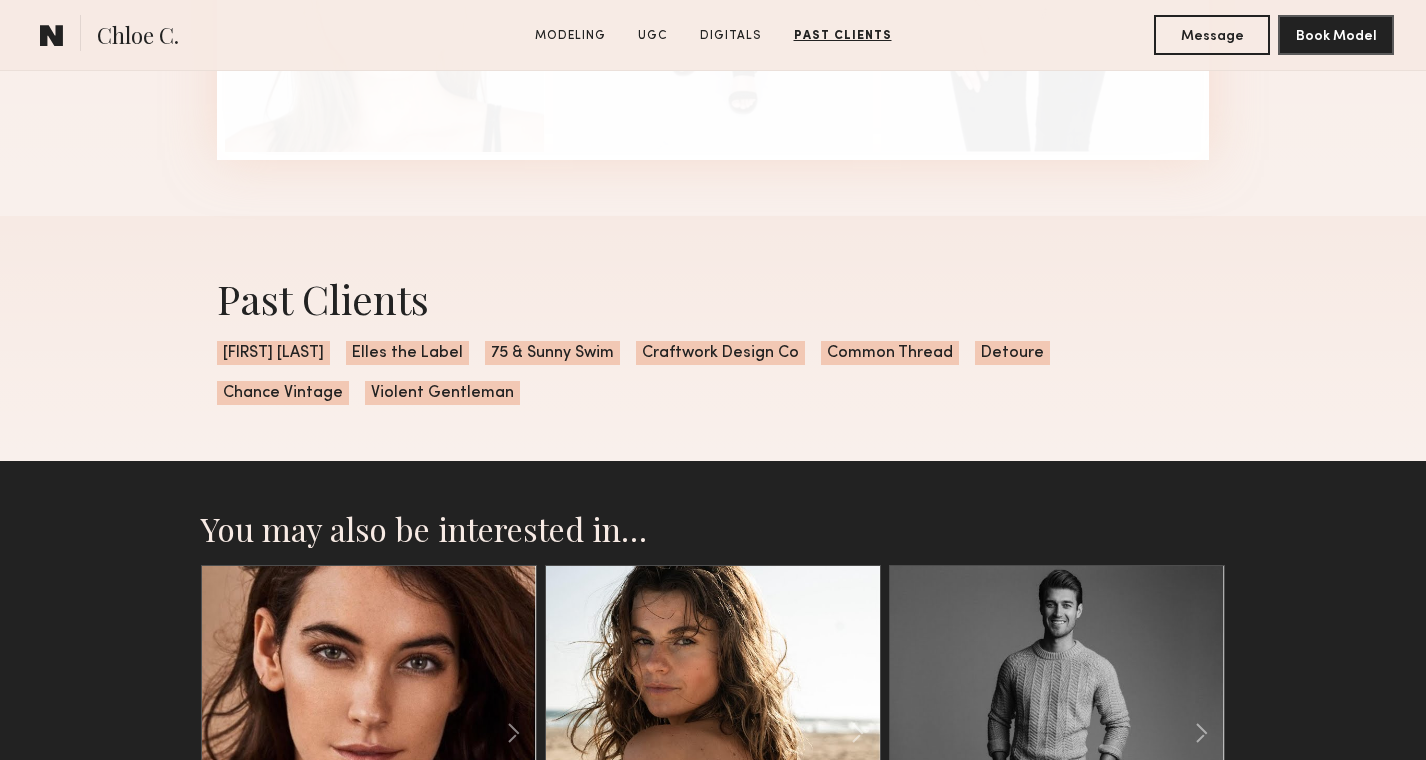 scroll, scrollTop: 4881, scrollLeft: 0, axis: vertical 